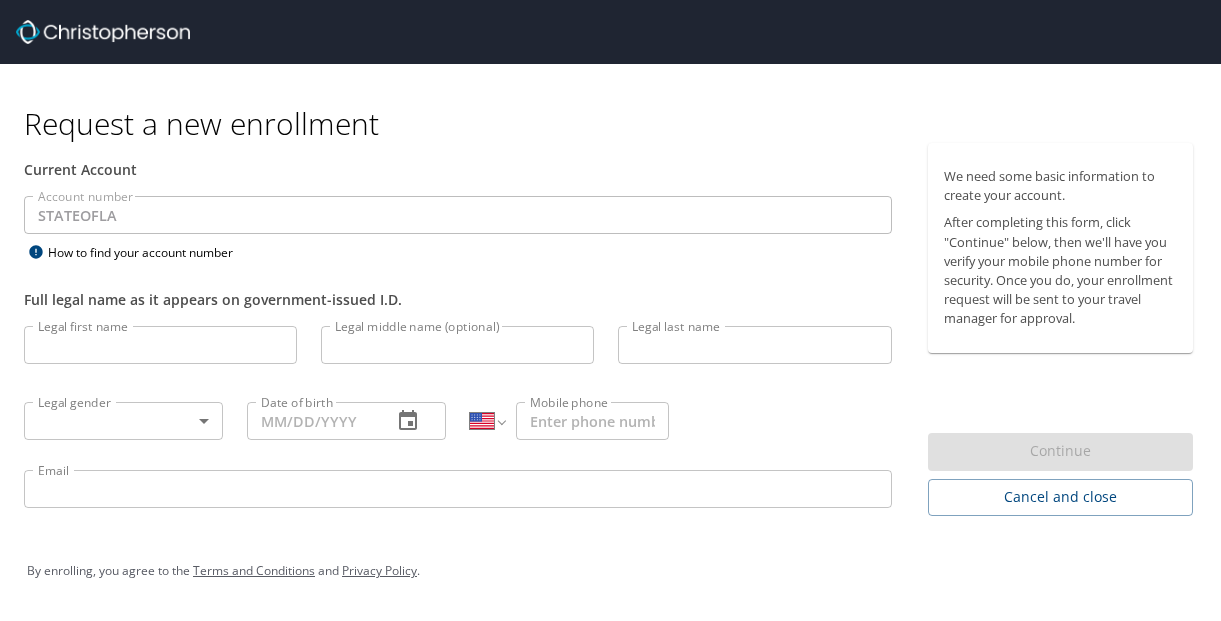 select on "US" 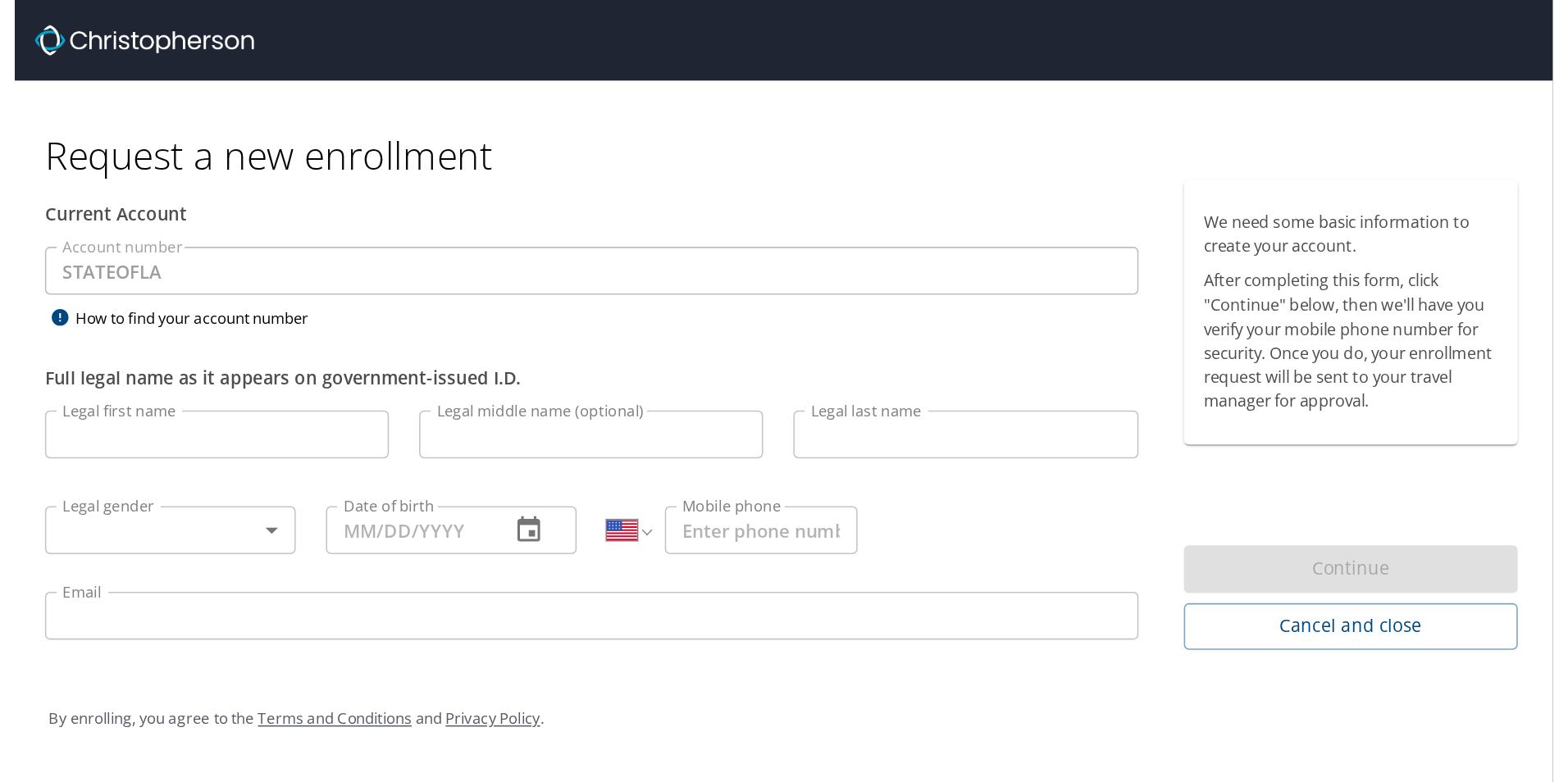 scroll, scrollTop: 0, scrollLeft: 0, axis: both 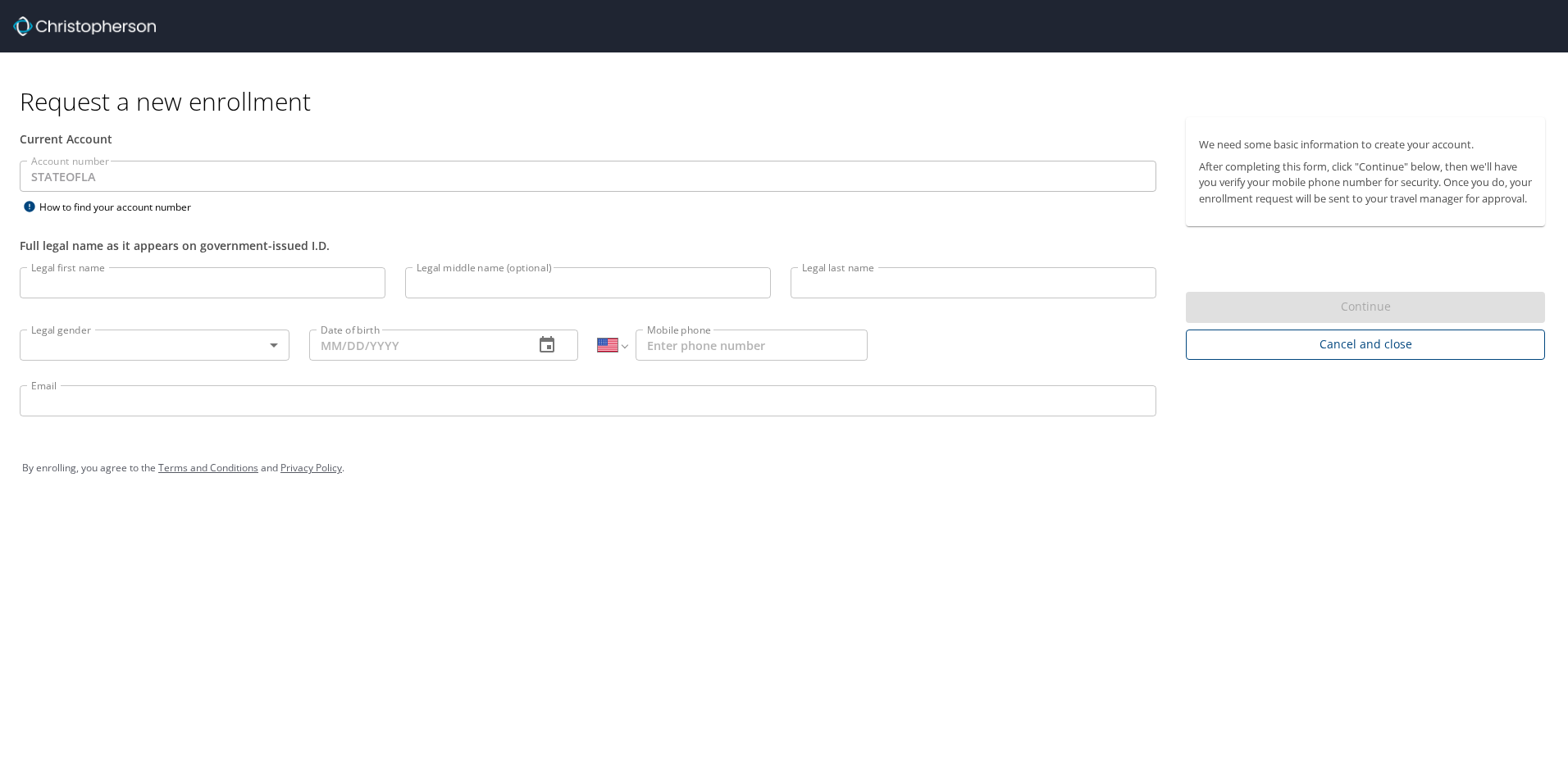 click on "Cancel and close" at bounding box center (1365, 344) 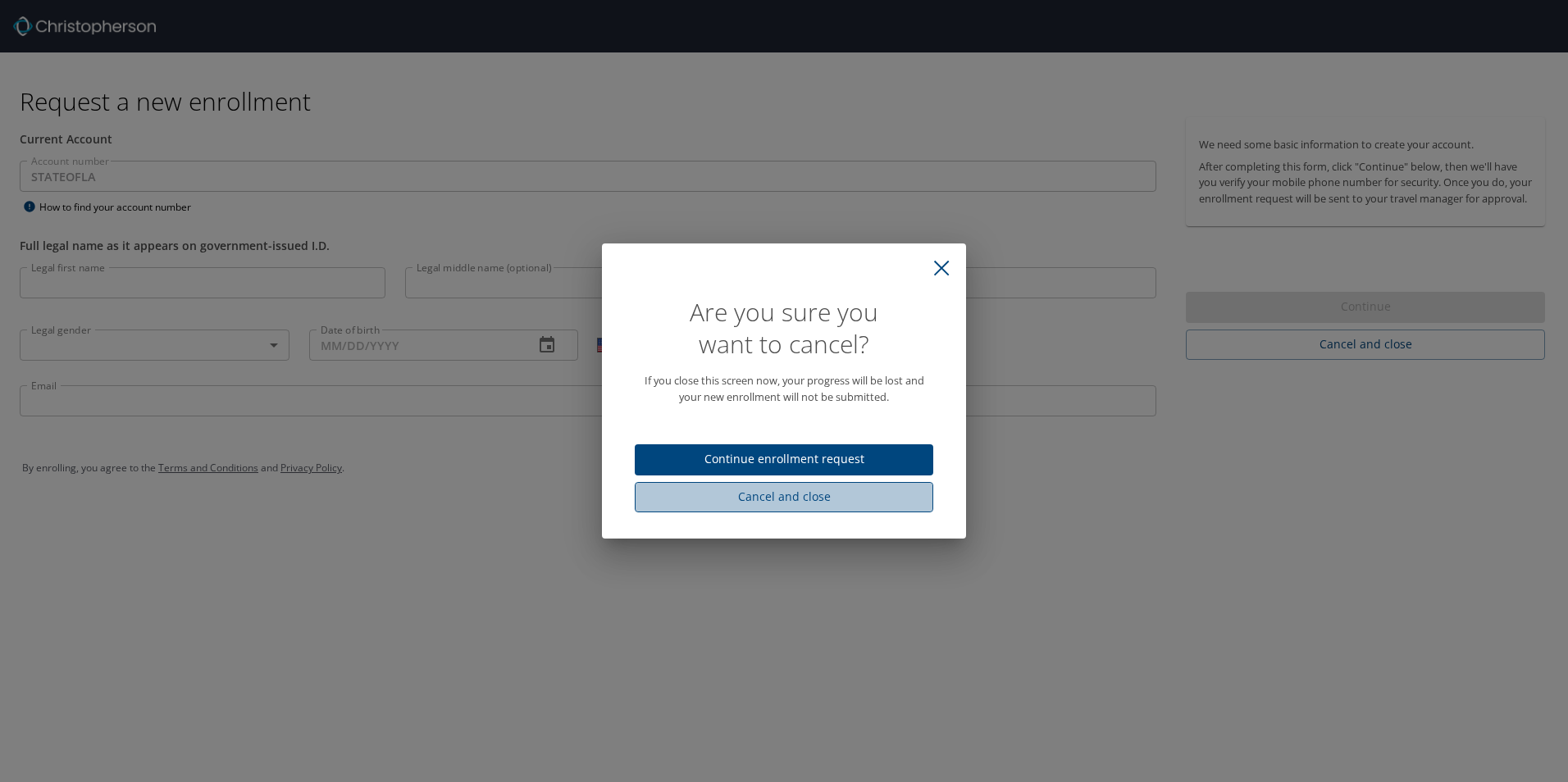 click on "Cancel and close" at bounding box center (784, 497) 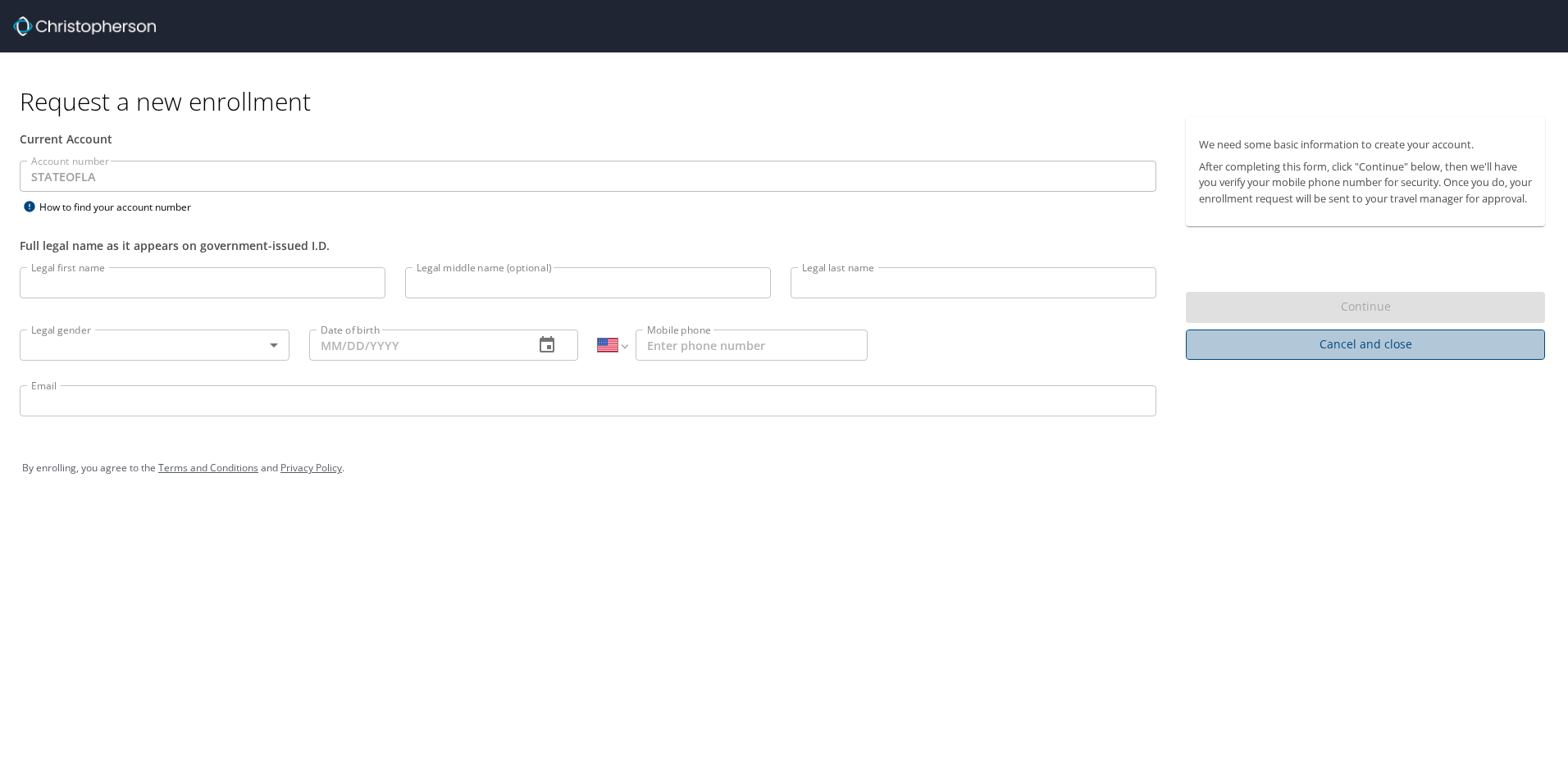 click on "Cancel and close" at bounding box center [1365, 344] 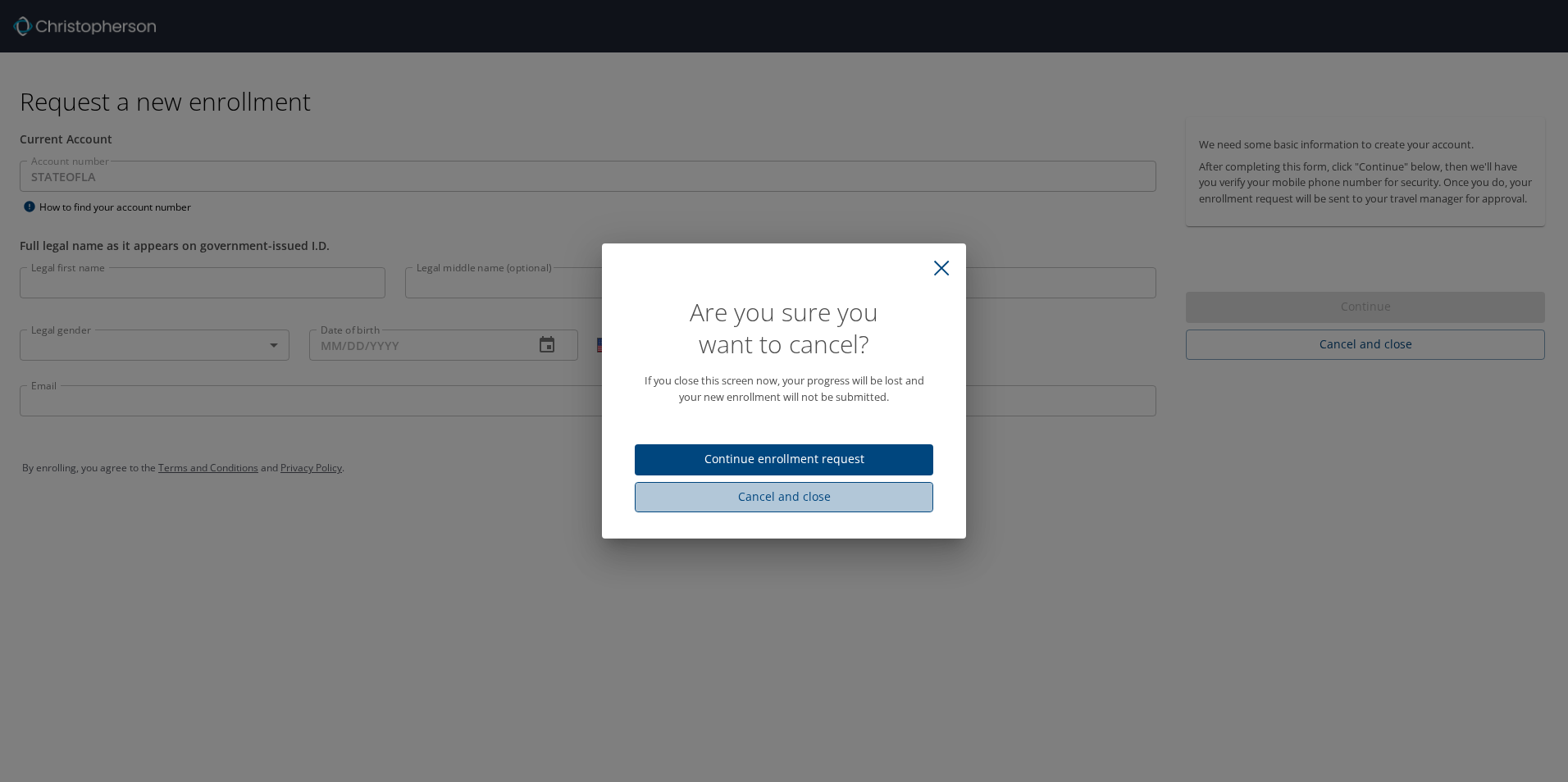 click on "Cancel and close" at bounding box center [784, 497] 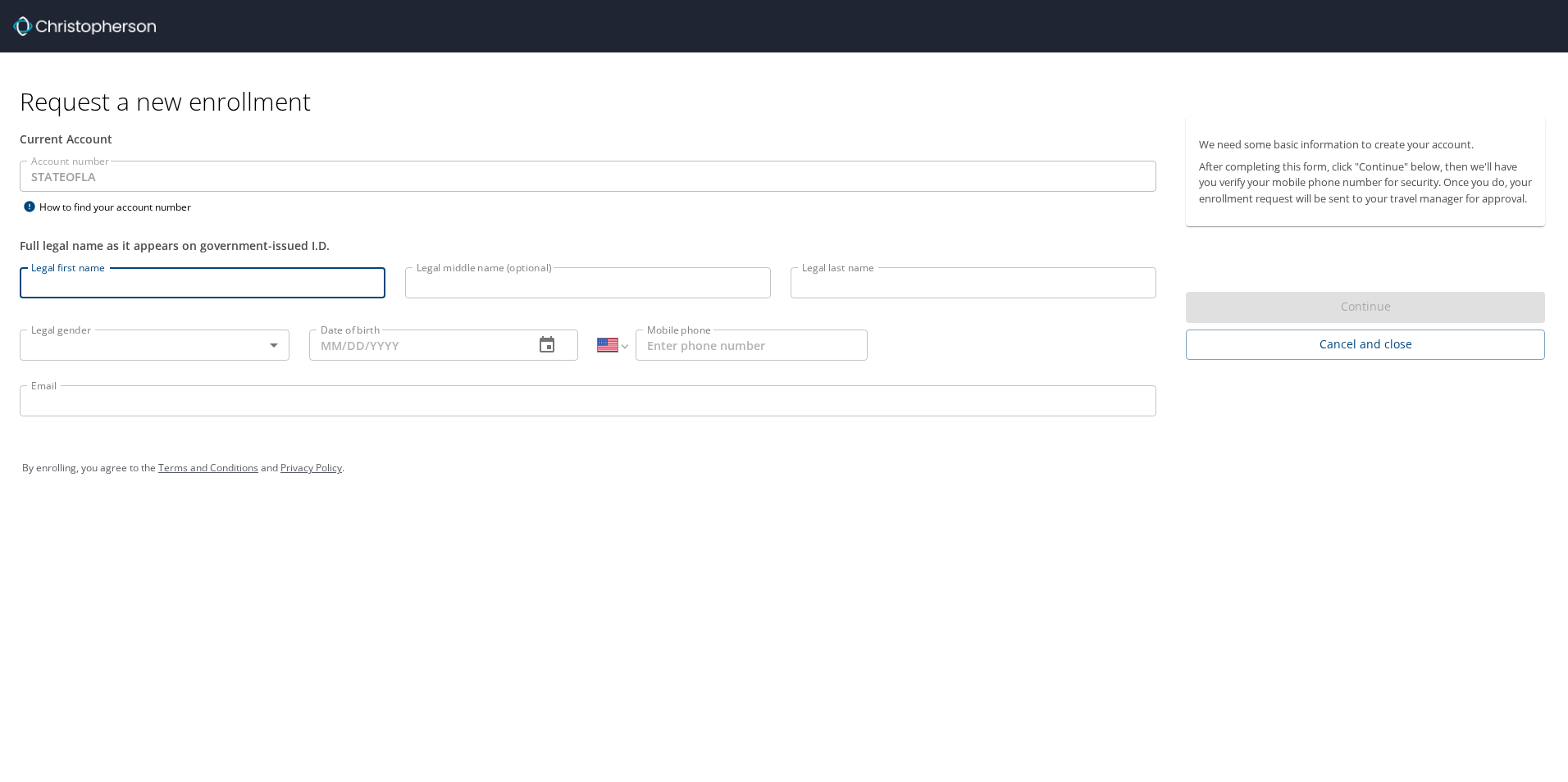 click on "Legal first name" at bounding box center [203, 283] 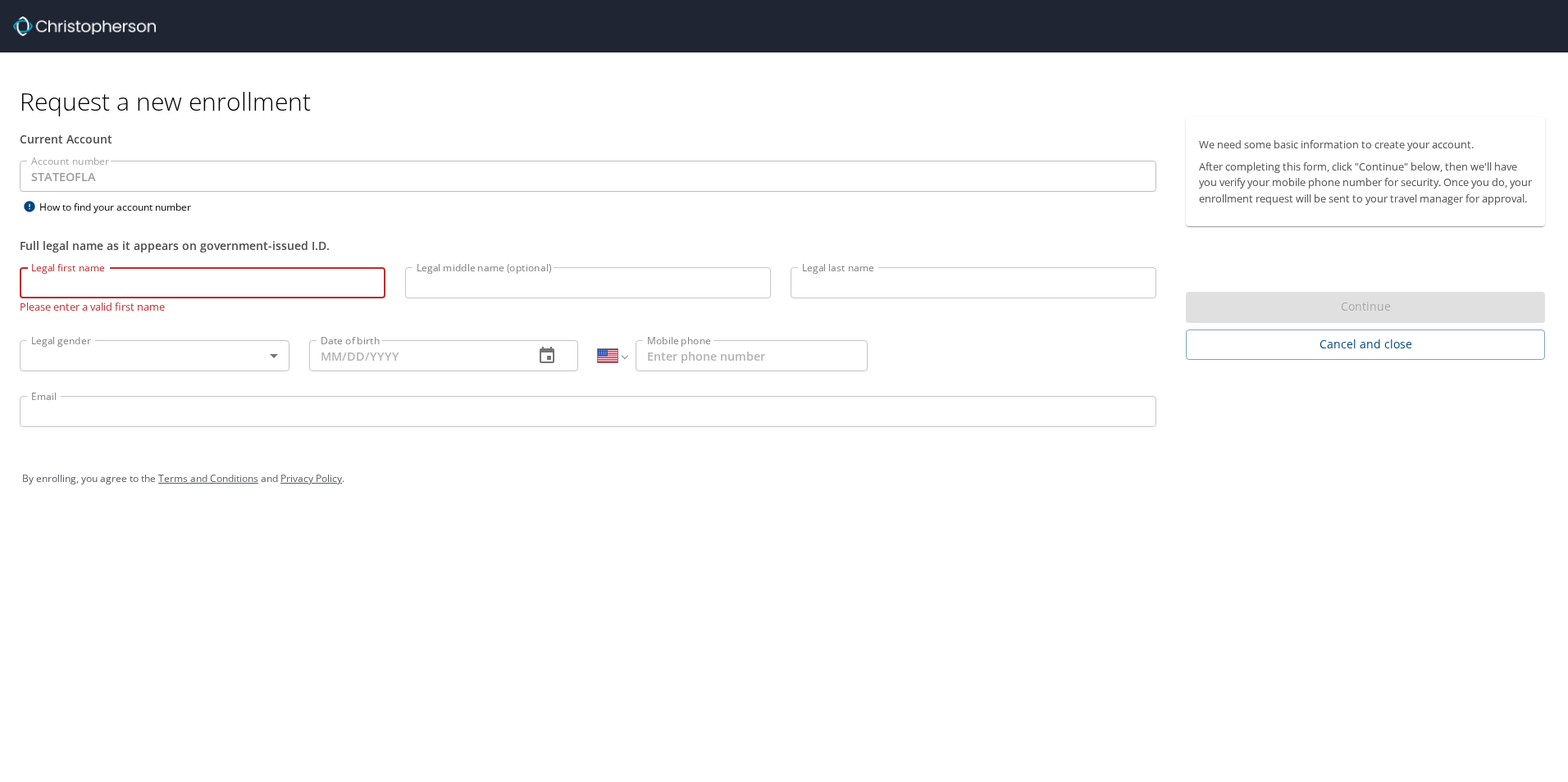 click on "Legal first name" at bounding box center [203, 283] 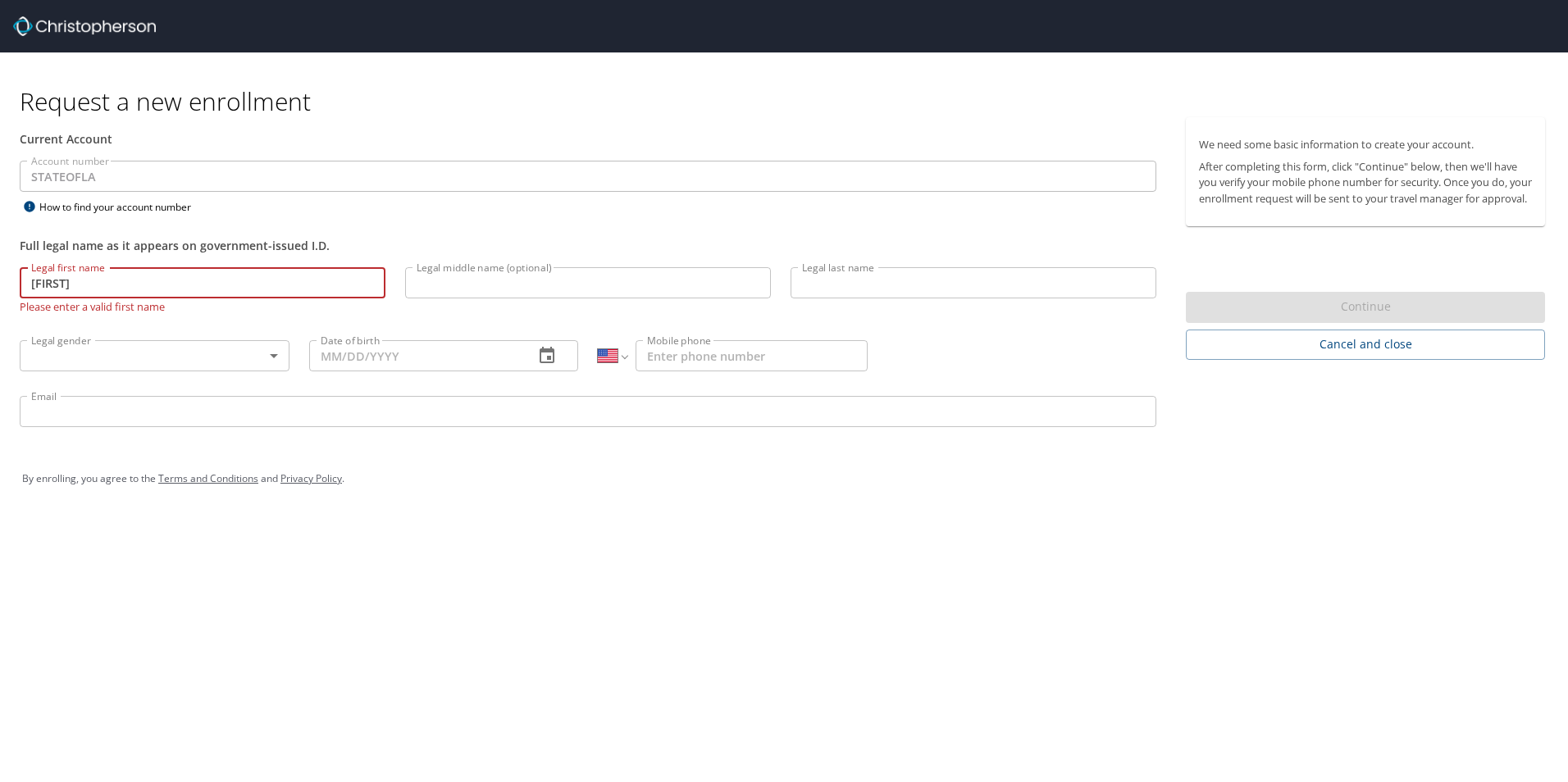 type on "[FIRST]" 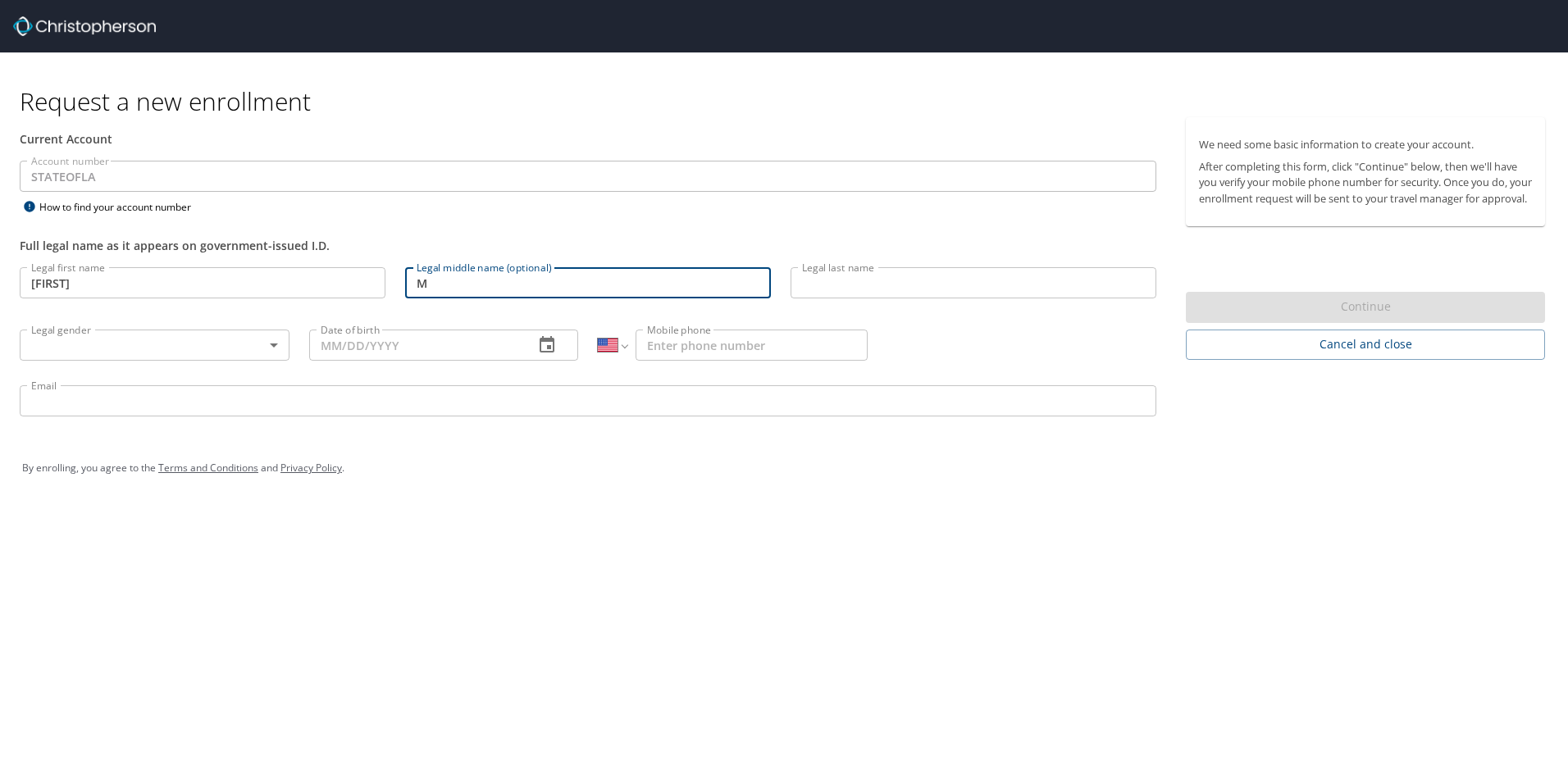 type on "M" 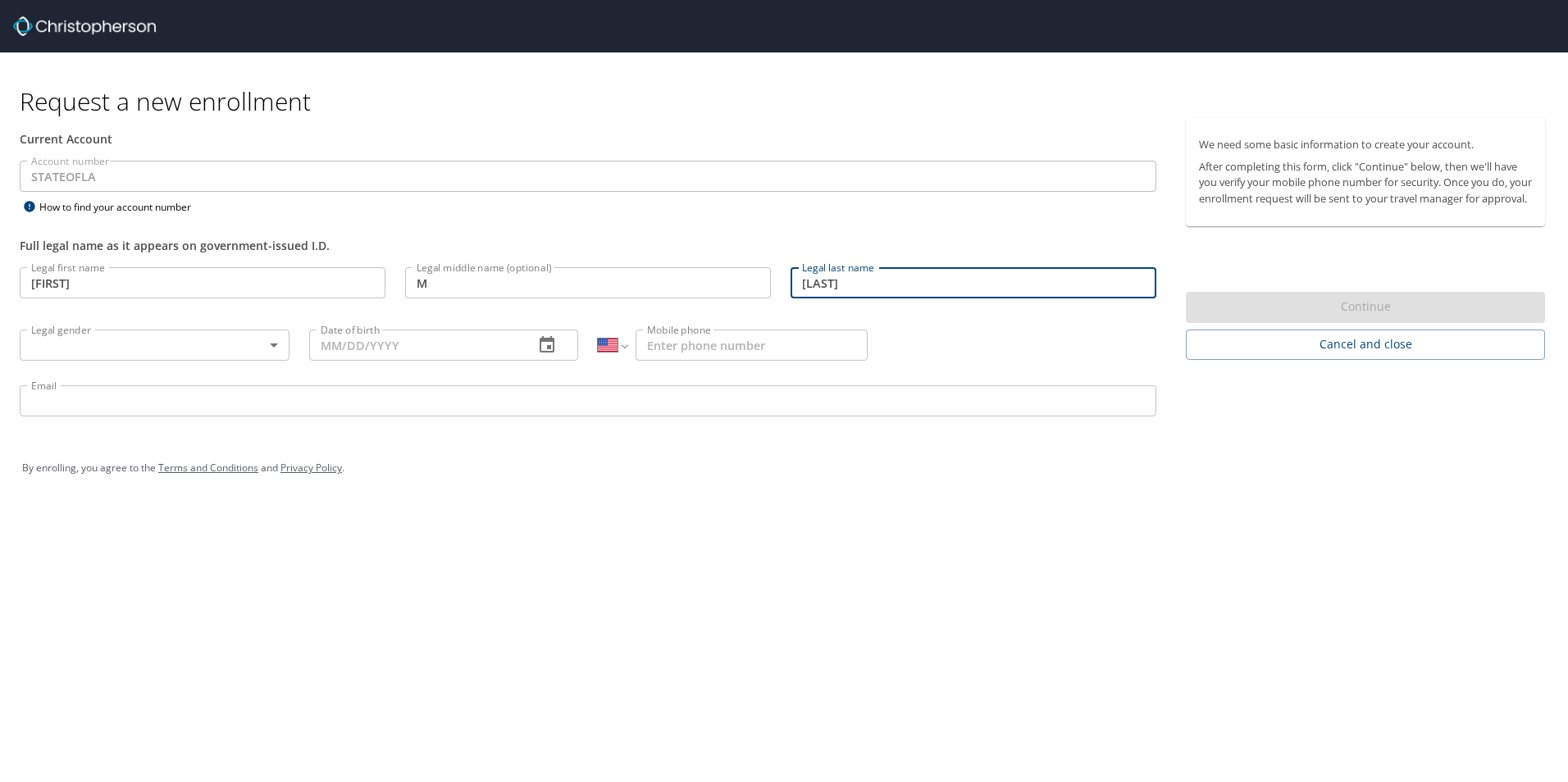 type on "[LAST]" 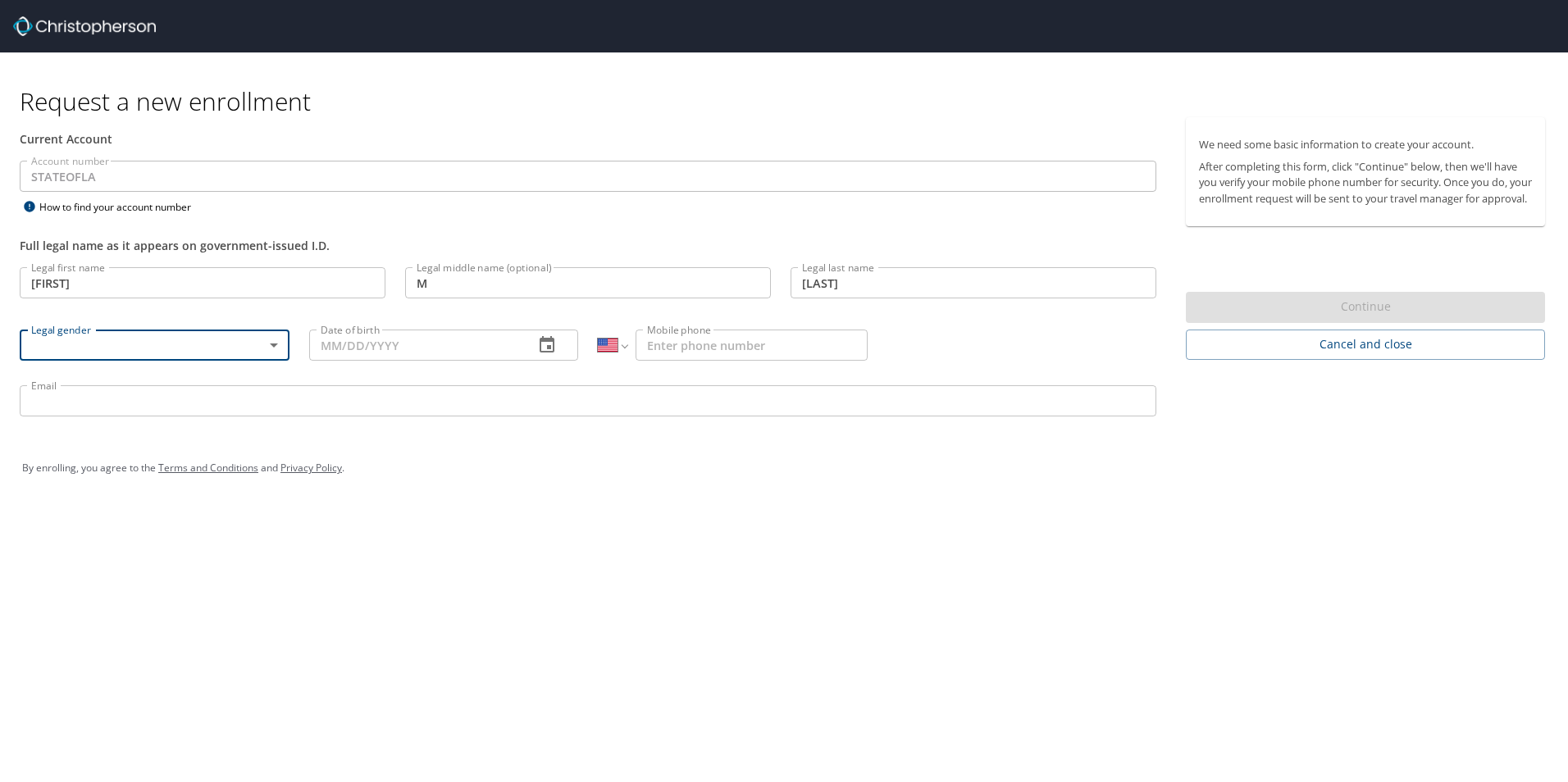click on "Request a new enrollment Current Account Account number [STATE] Account number  How to find your account number Full legal name as it appears on government-issued I.D. Legal first name [FIRST] Legal first name Legal middle name (optional) [MIDDLE] Legal middle name (optional) Legal last name [LAST] Legal last name Legal gender ​ Legal gender Date of birth Date of birth International Afghanistan Åland Islands Albania Algeria American Samoa Andorra Angola Anguilla Antigua and Barbuda Argentina Armenia Aruba Ascension Island Australia Austria Azerbaijan Bahamas Bahrain Bangladesh Barbados Belarus Belgium Belize Benin Bermuda Bhutan Bolivia Bonaire, Sint Eustatius and Saba Bosnia and Herzegovina Botswana Brazil British Indian Ocean Territory Brunei Darussalam Bulgaria Burkina Faso Burma Burundi Cambodia Cameroon Canada Cape Verde Cayman Islands Central African Republic Chad Chile China Christmas Island Cocos (Keeling) Islands Colombia Comoros Congo Congo, Democratic Republic of the Cook Islands Costa Rica" at bounding box center (784, 391) 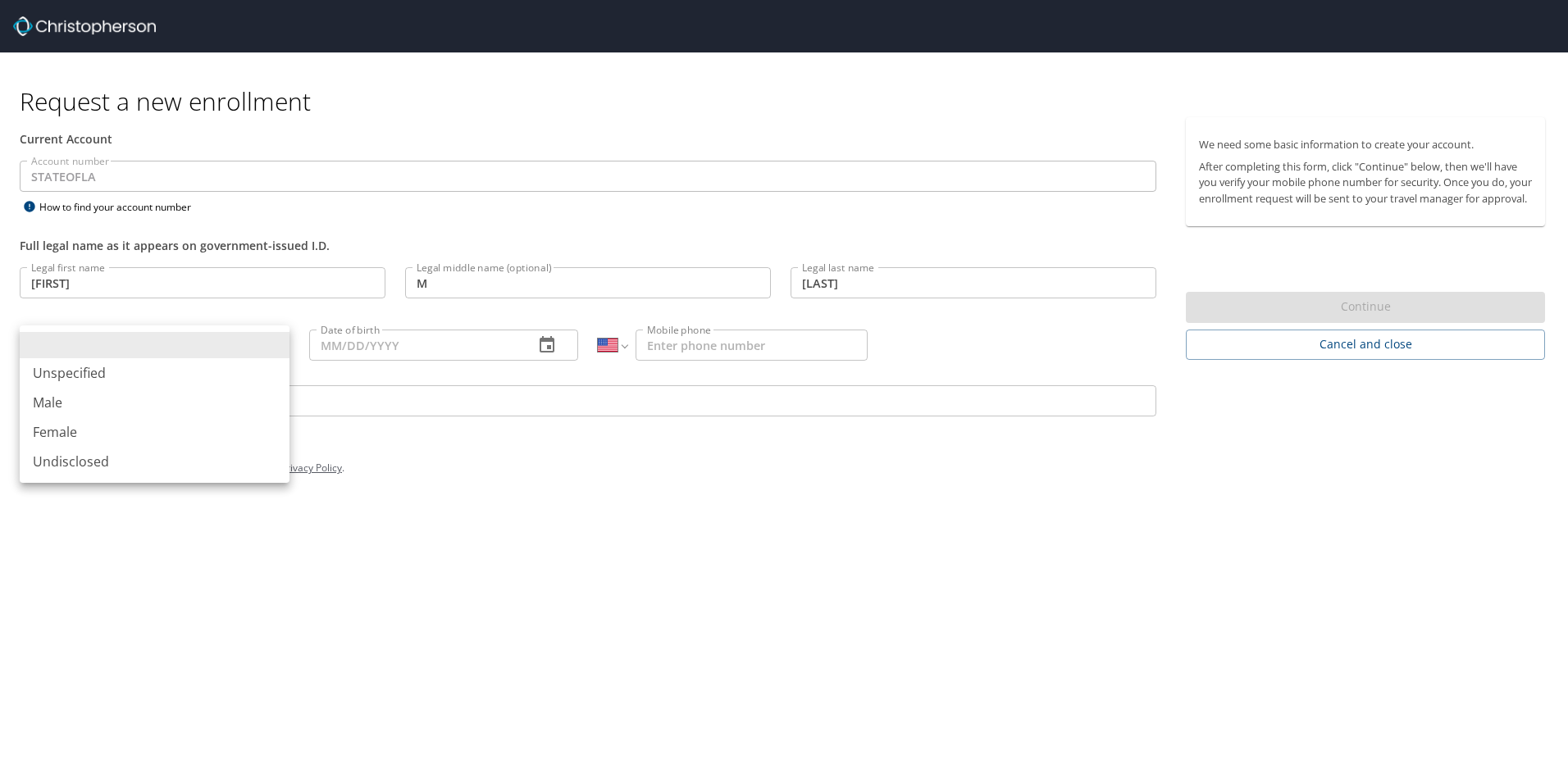 click on "Male" at bounding box center (154, 402) 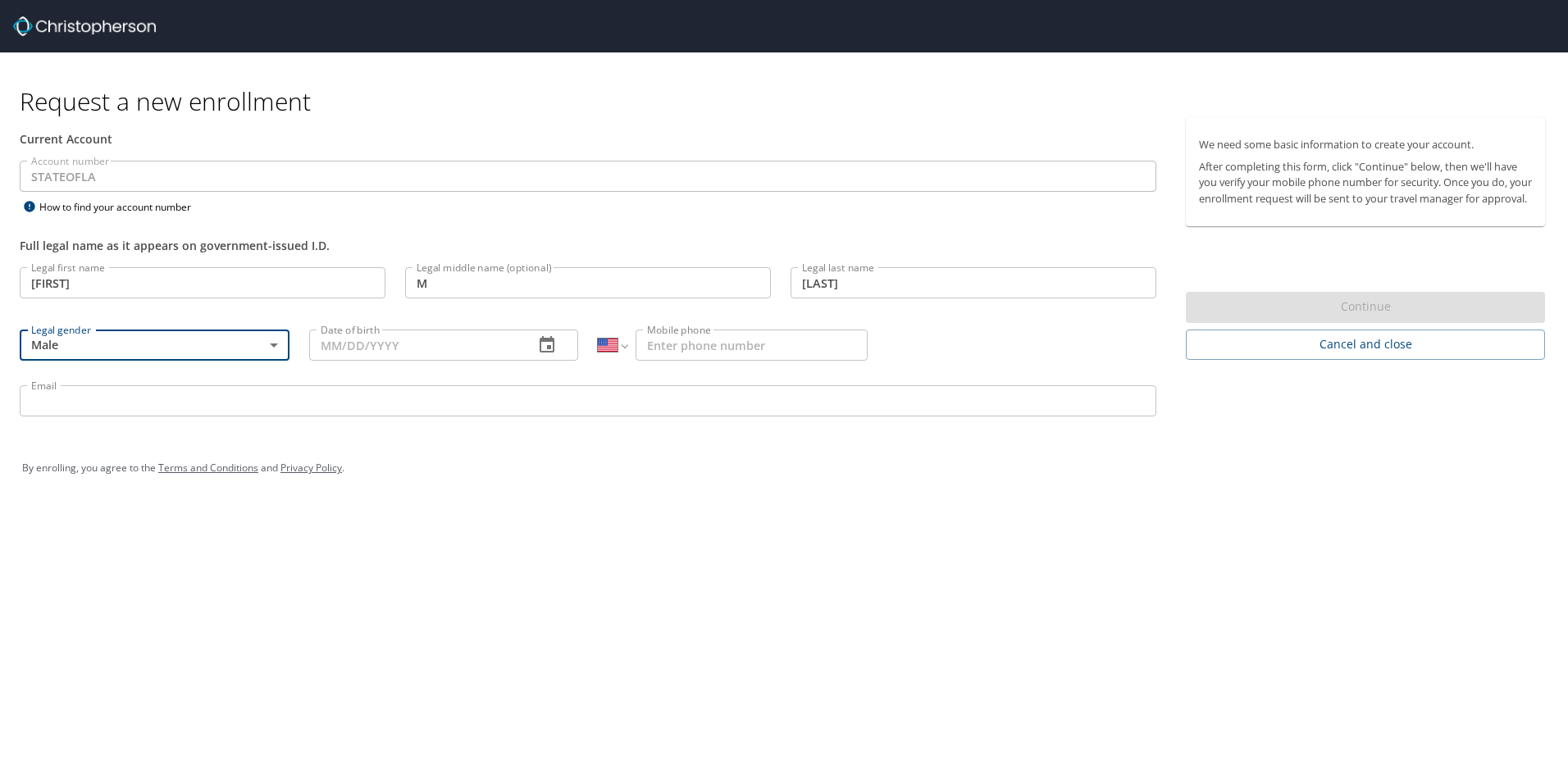 click on "Date of birth" at bounding box center (415, 345) 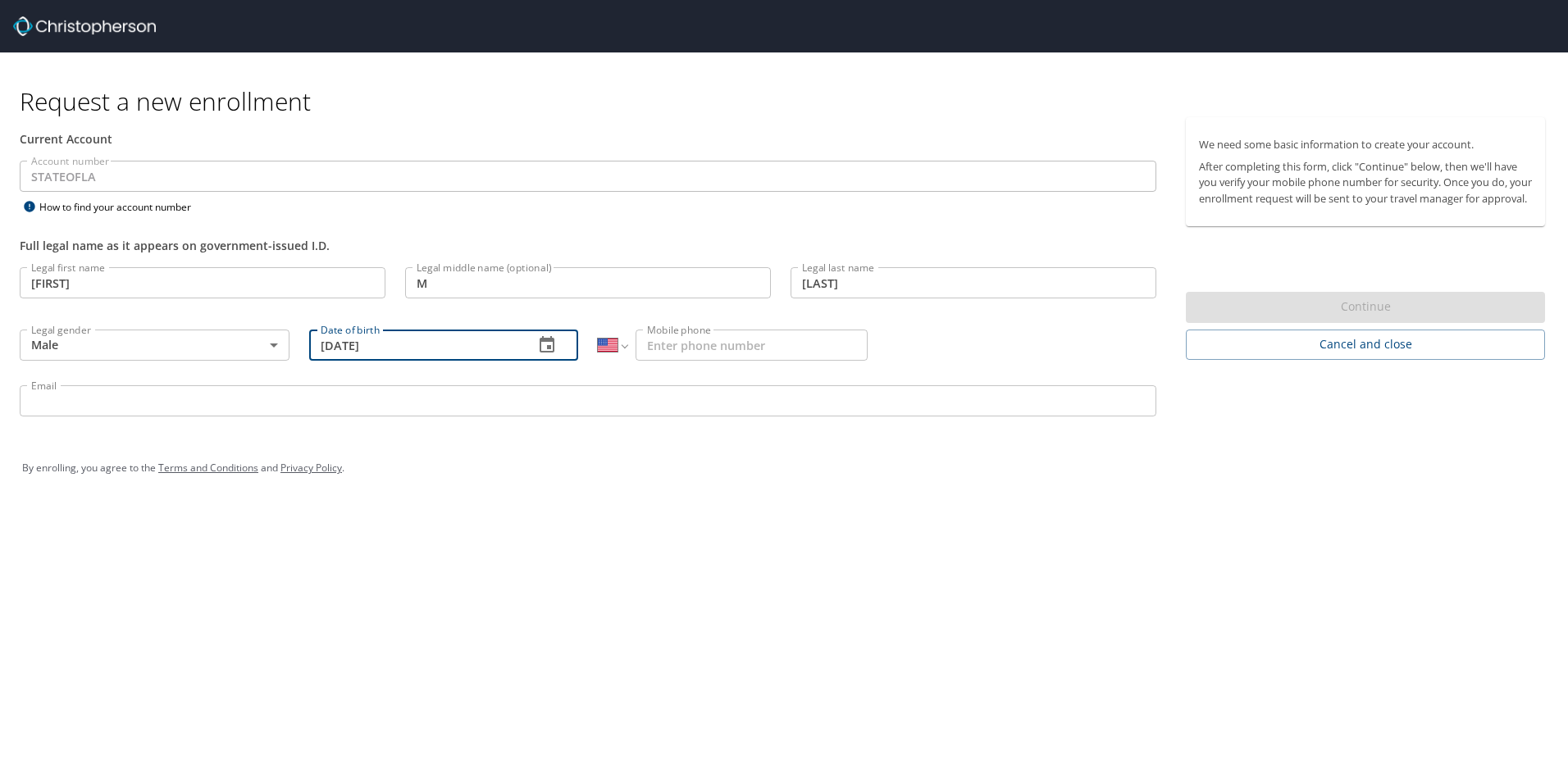 type on "[DATE]" 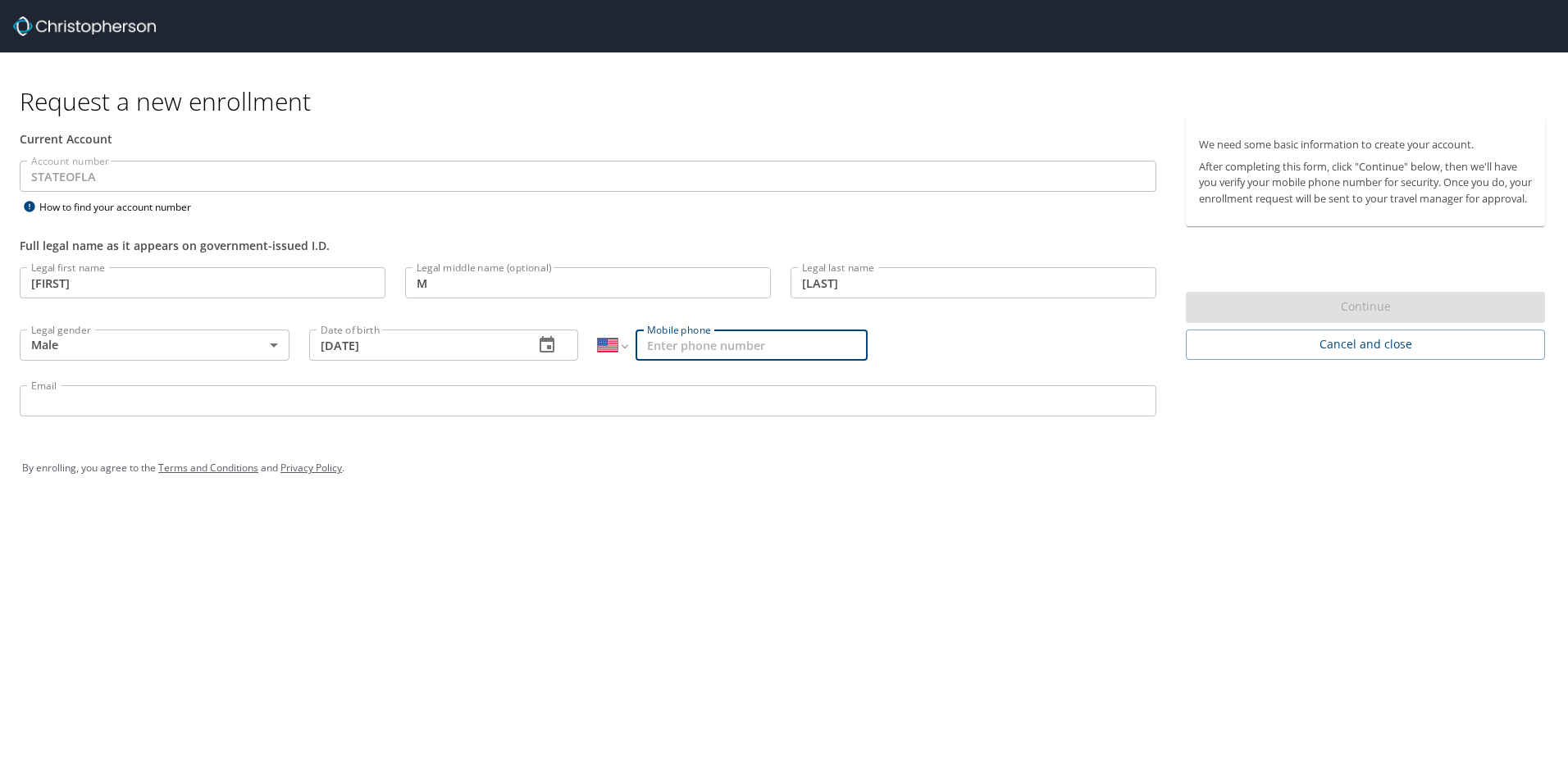 click on "Mobile phone" at bounding box center (751, 345) 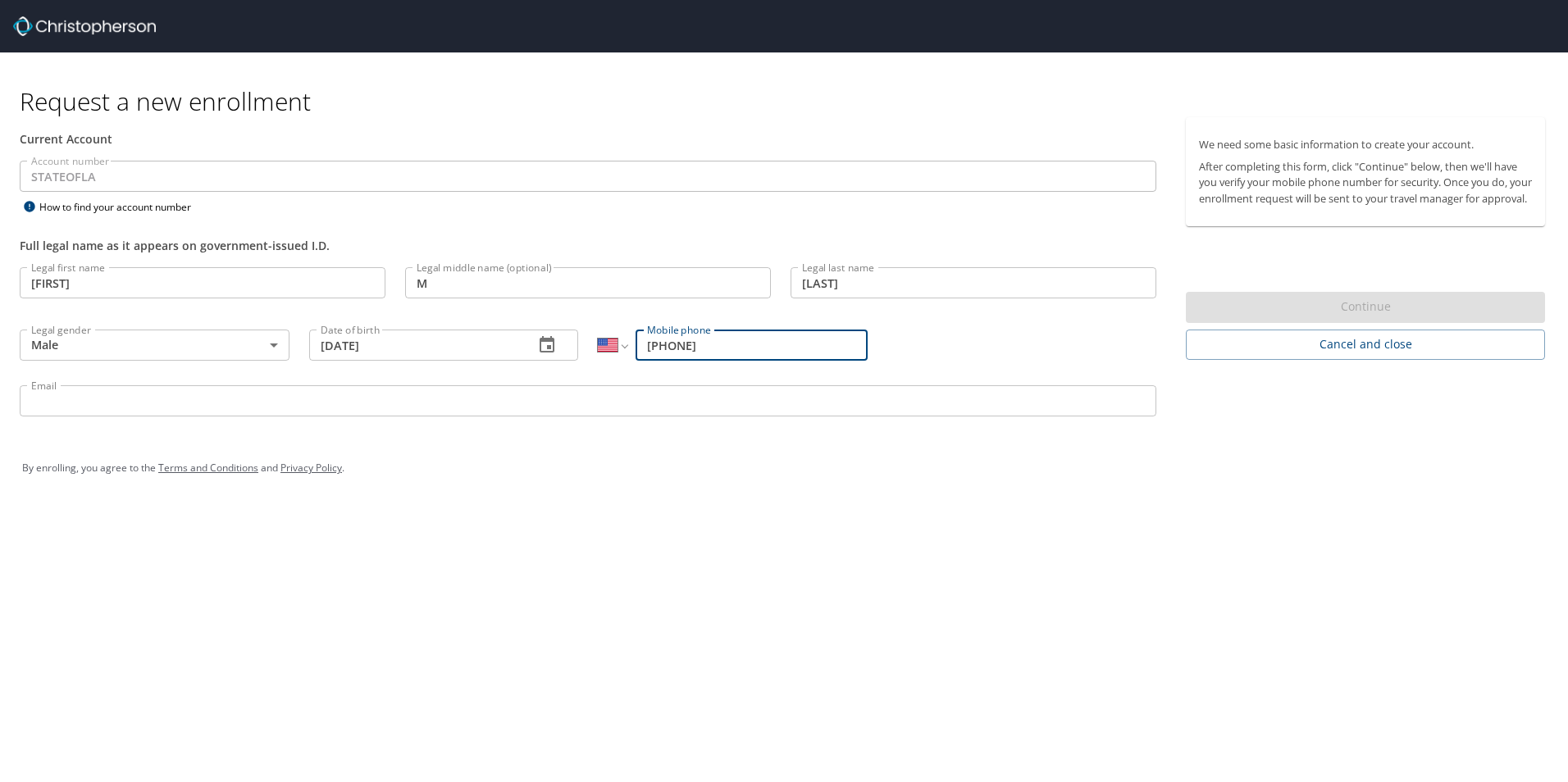 type on "[PHONE]" 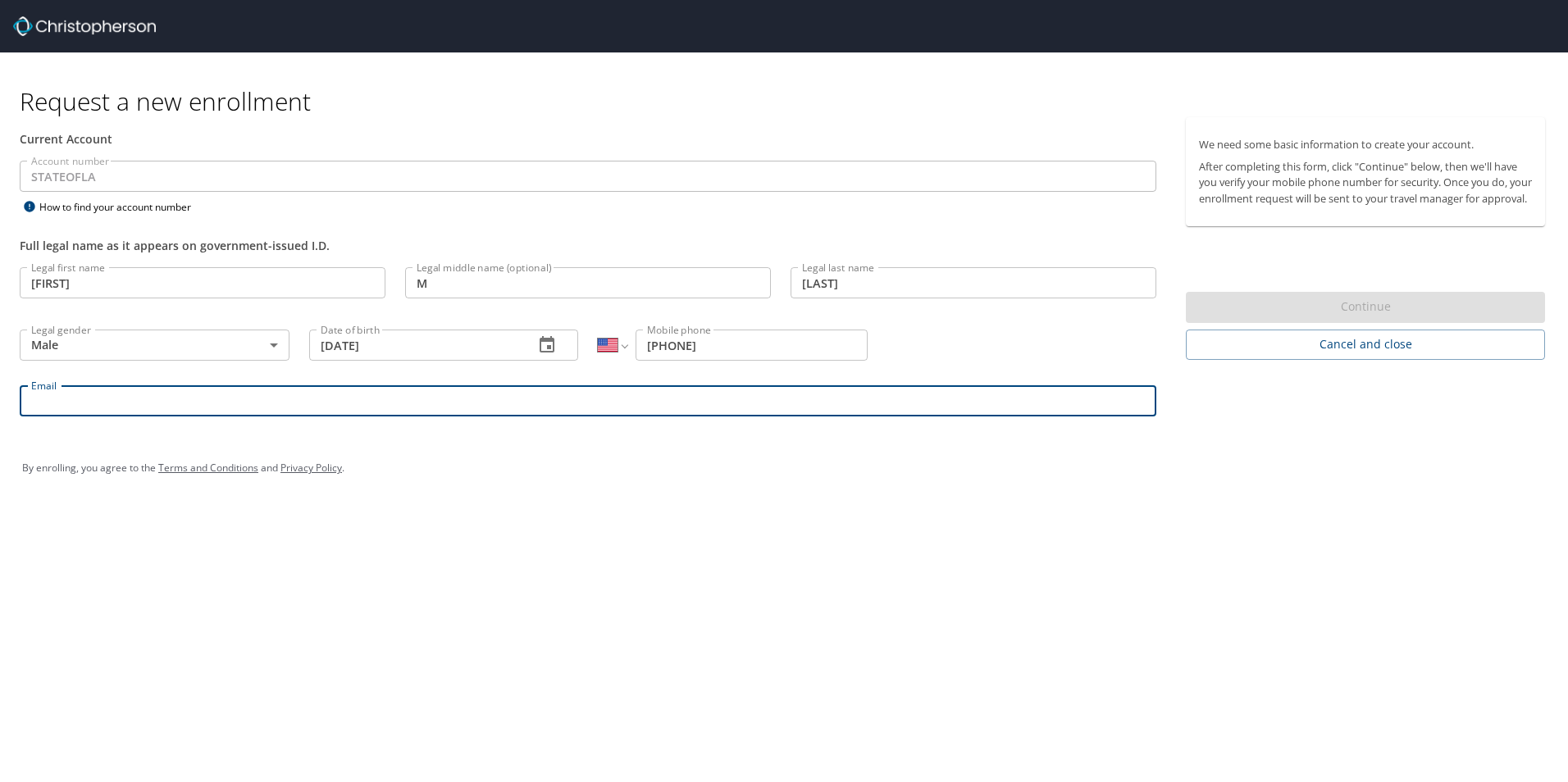 click on "Email" at bounding box center (588, 401) 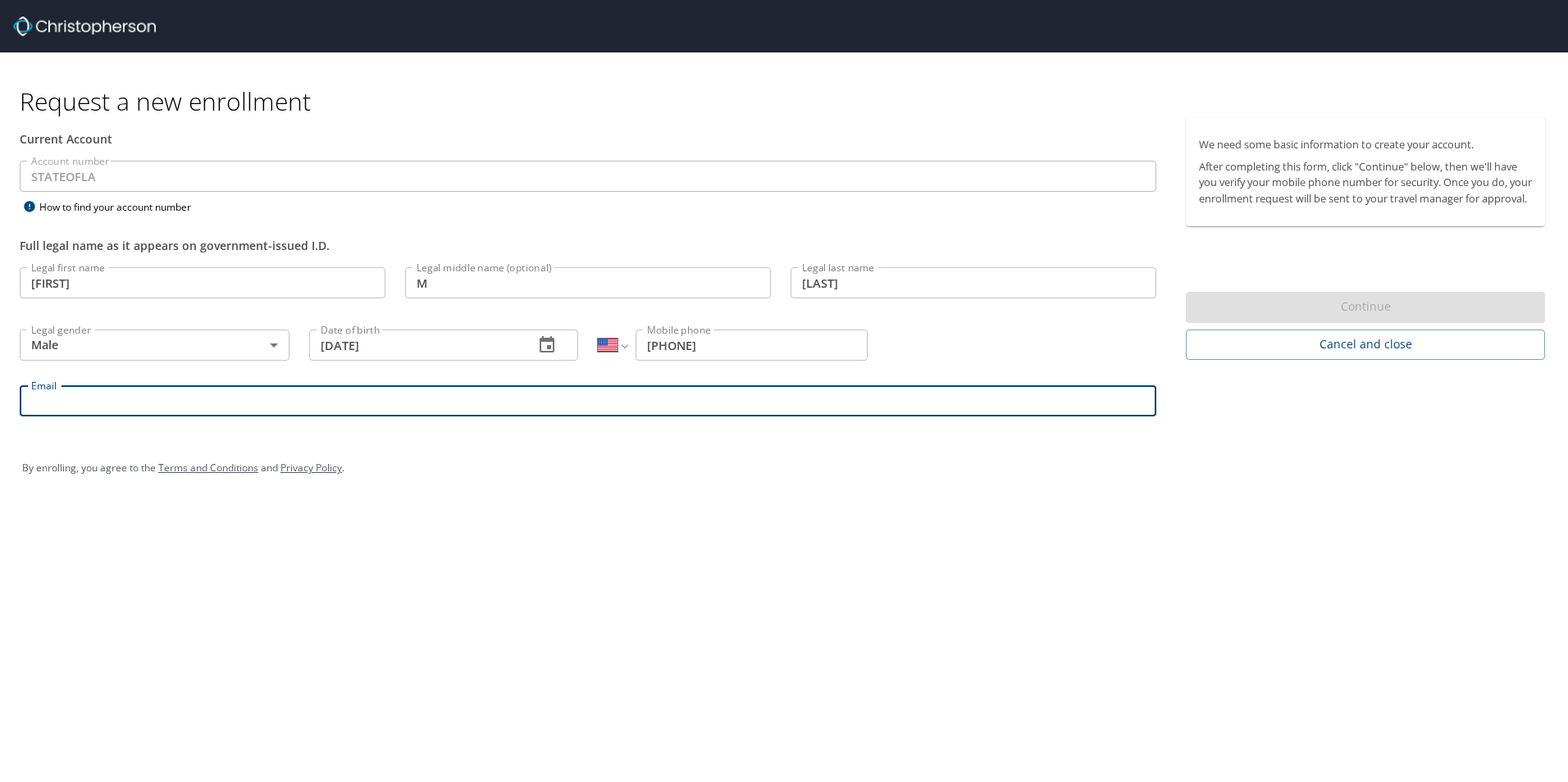 type on "[EMAIL]" 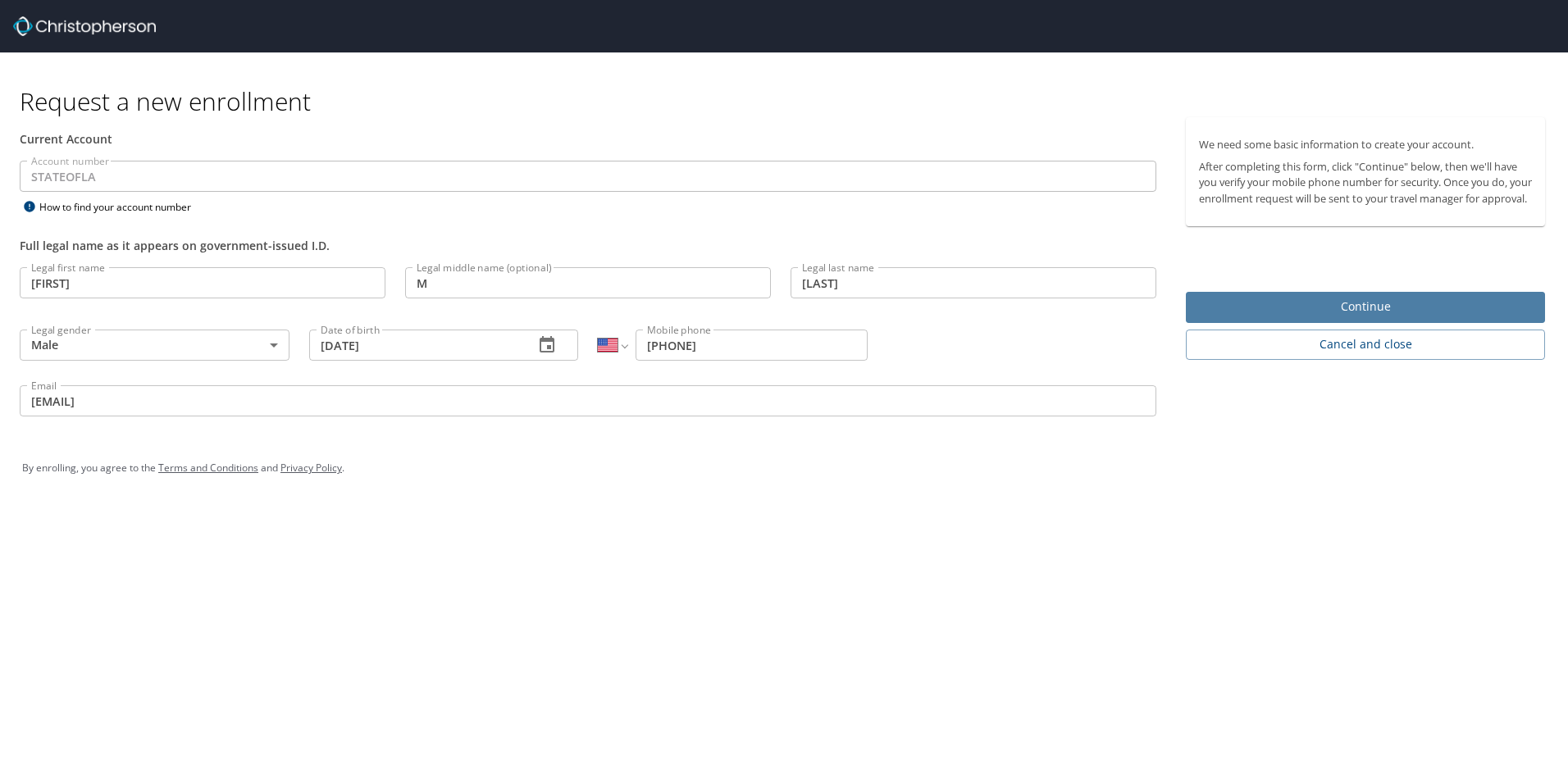click on "Continue" at bounding box center [1365, 307] 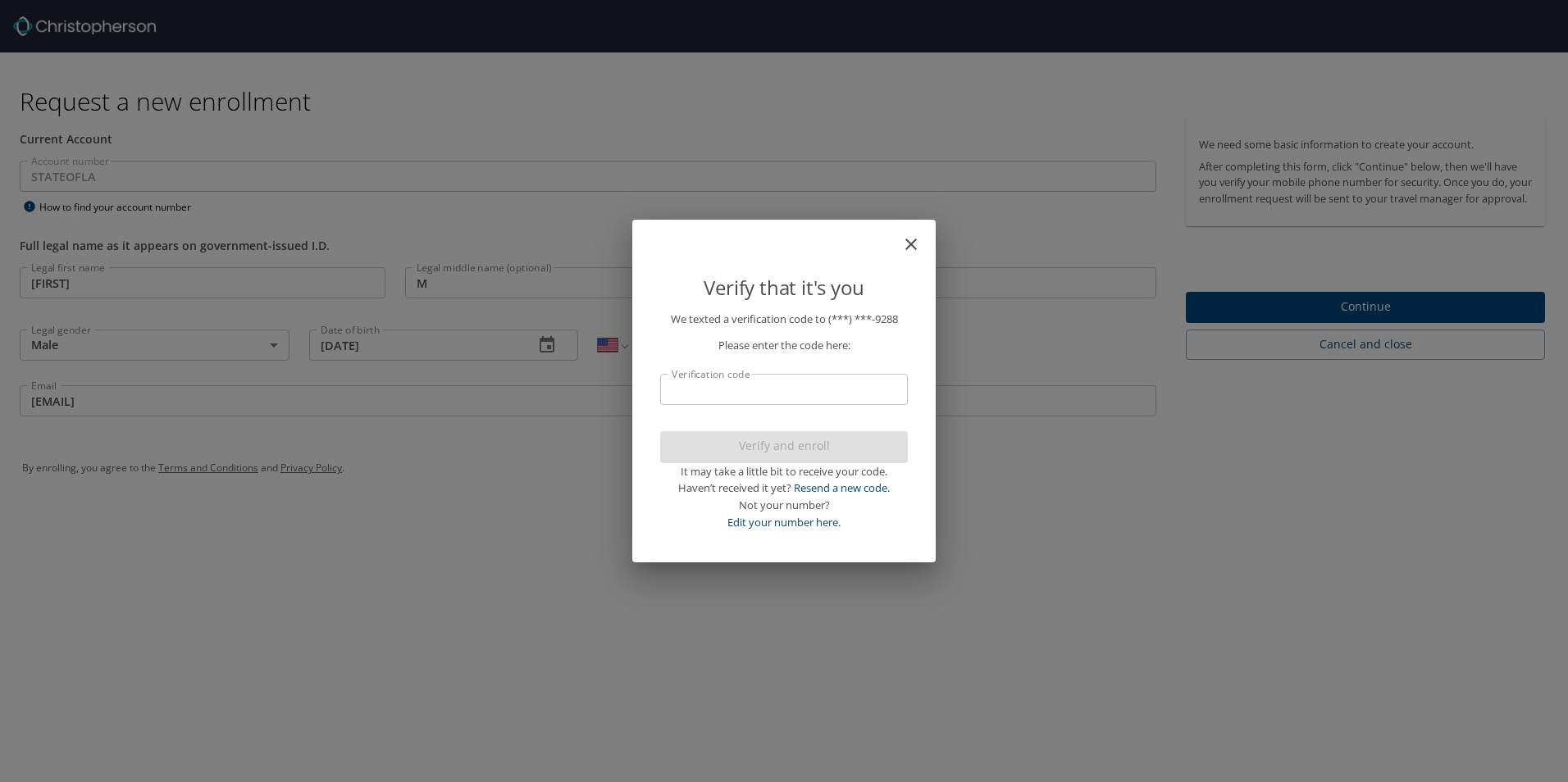 click on "Verification code" at bounding box center (784, 389) 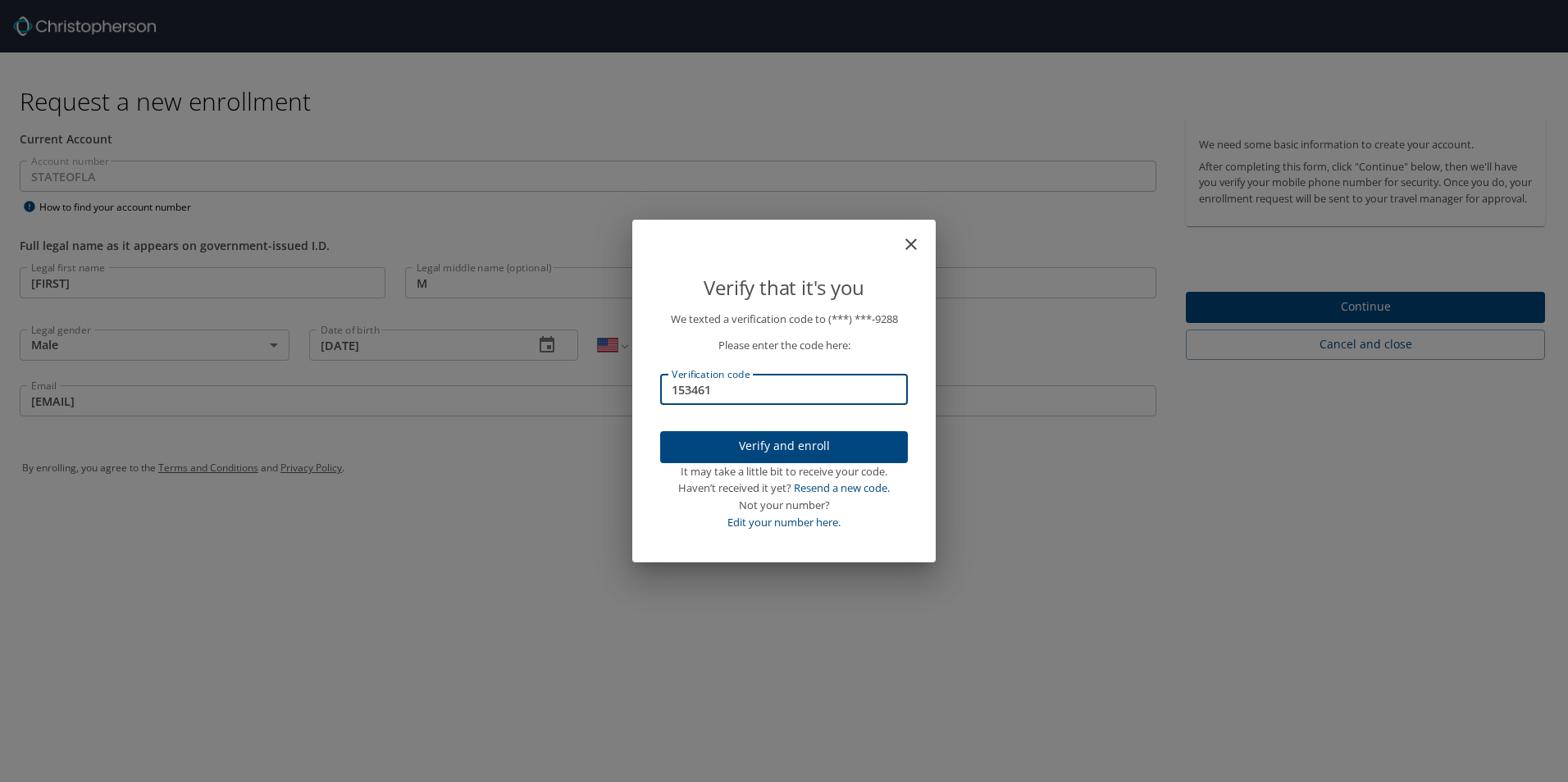 type on "153461" 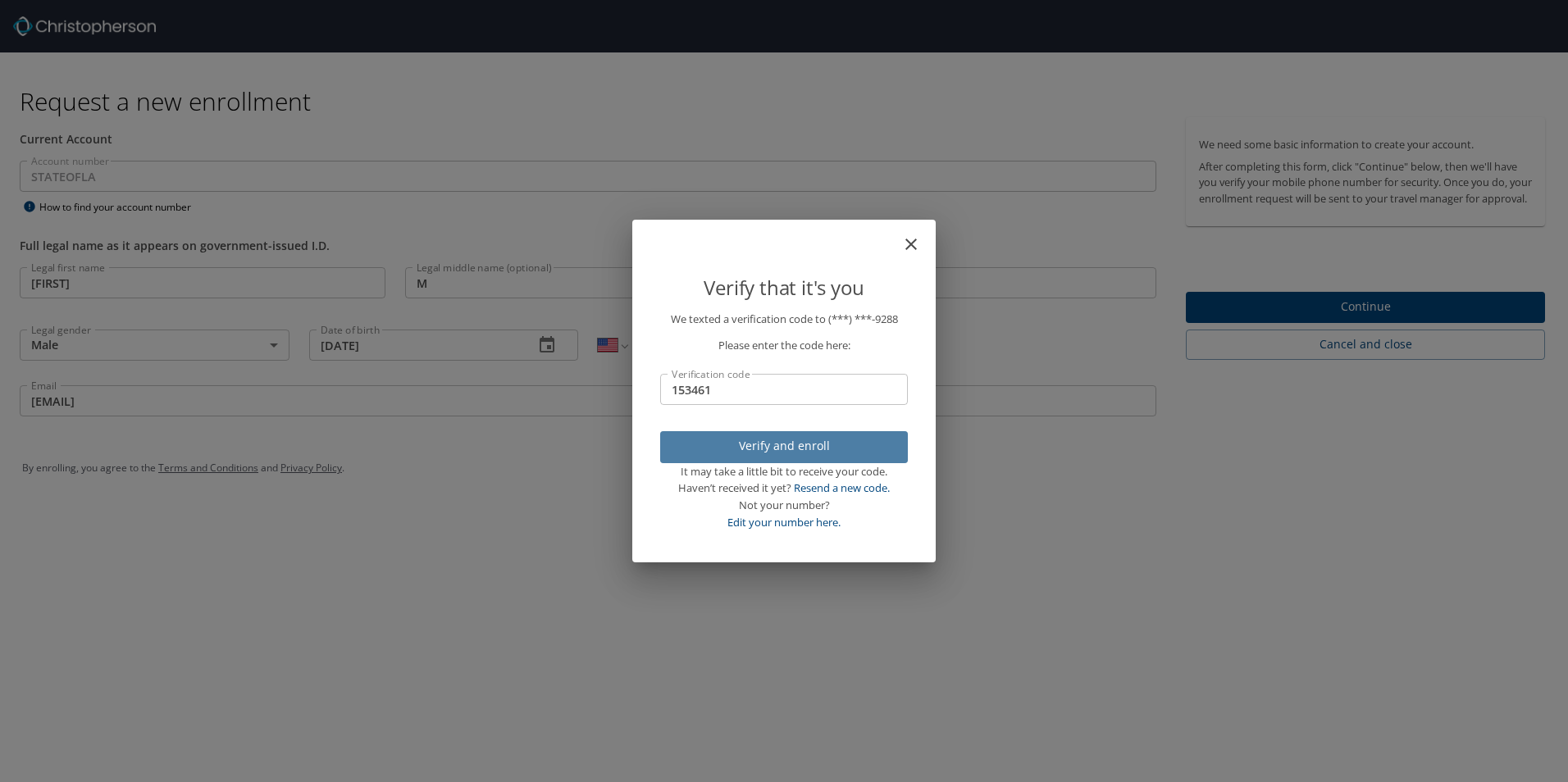 click on "Verify and enroll" at bounding box center [784, 446] 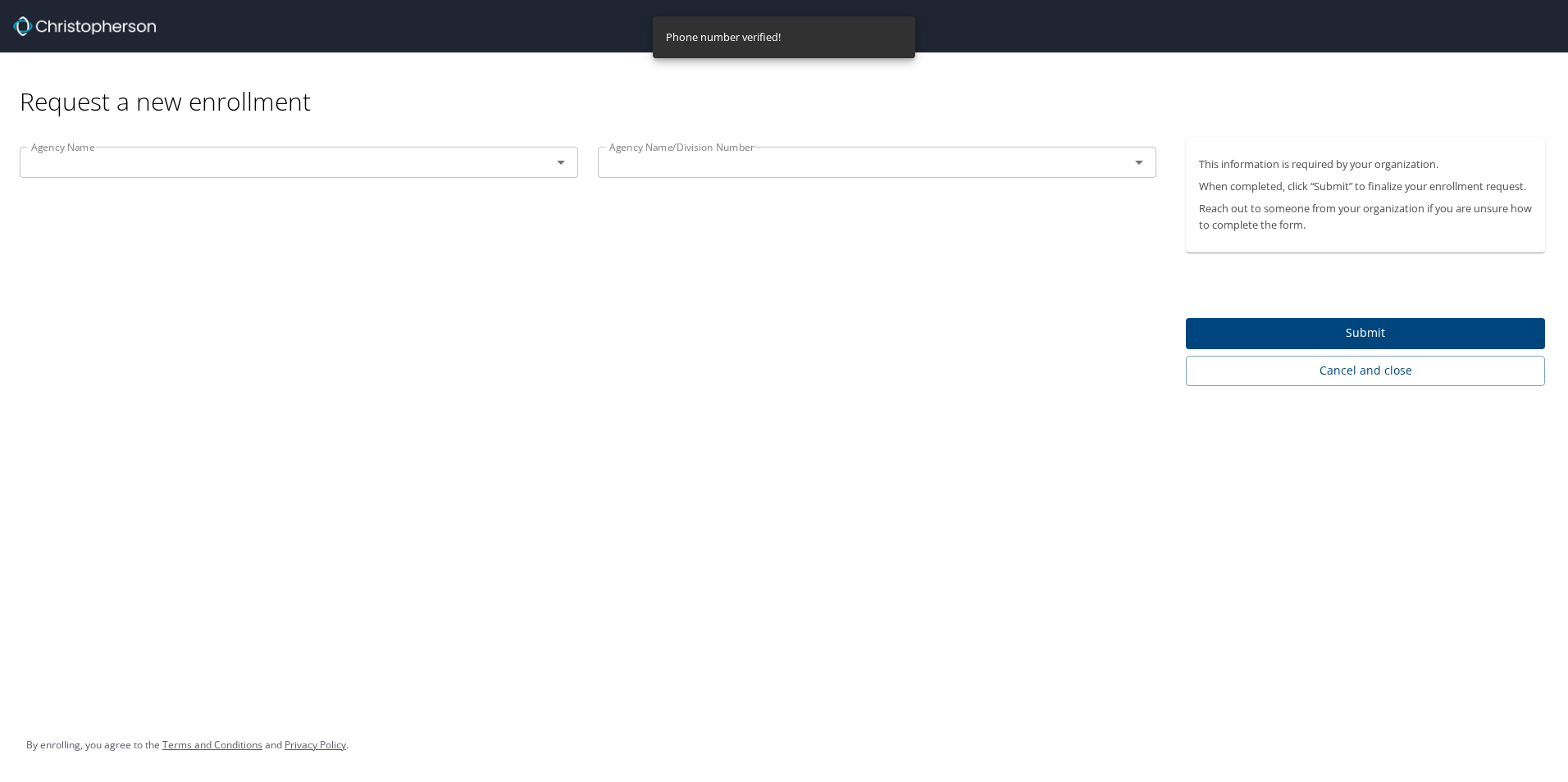 click at bounding box center [275, 162] 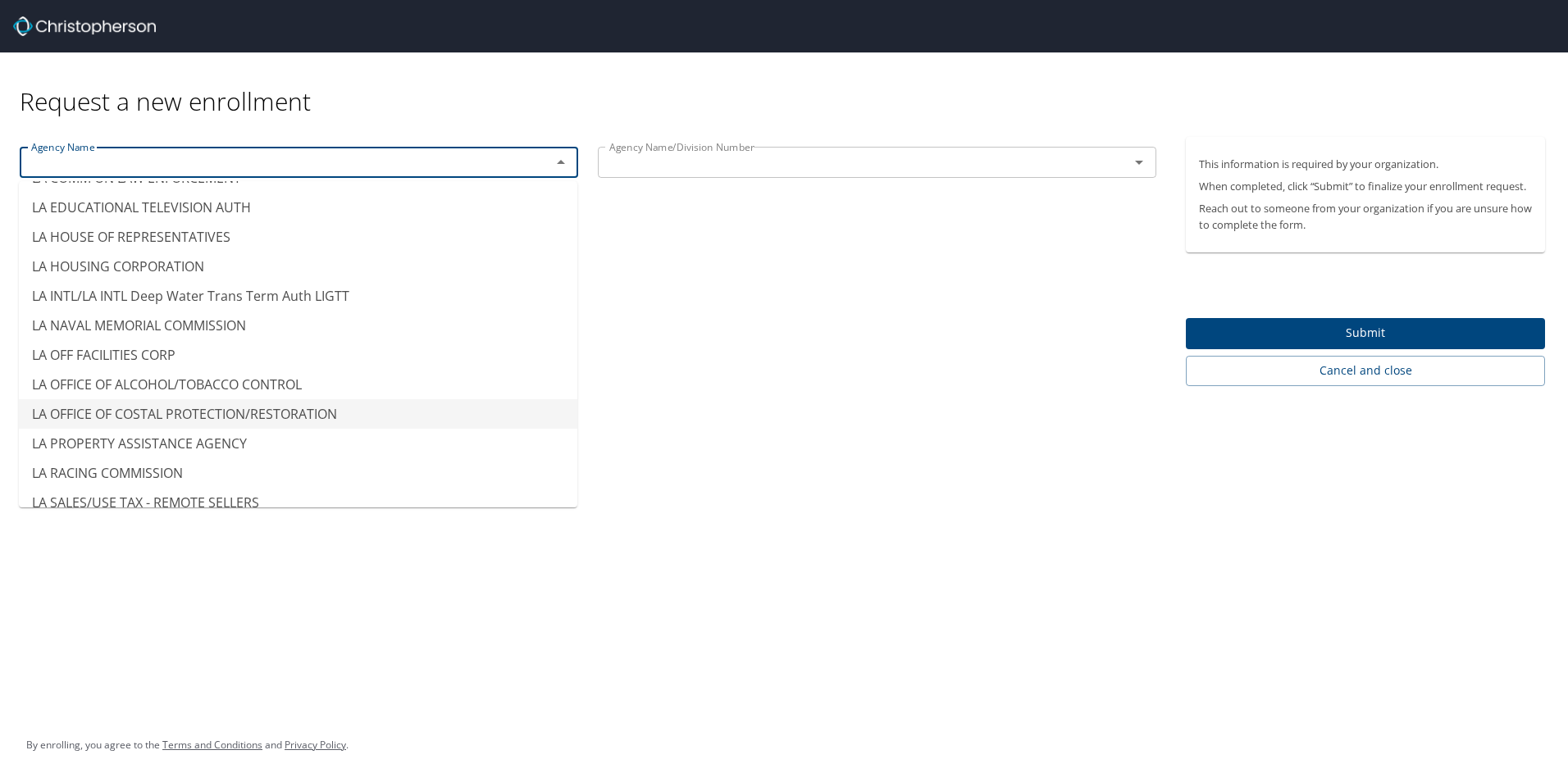 scroll, scrollTop: 7049, scrollLeft: 0, axis: vertical 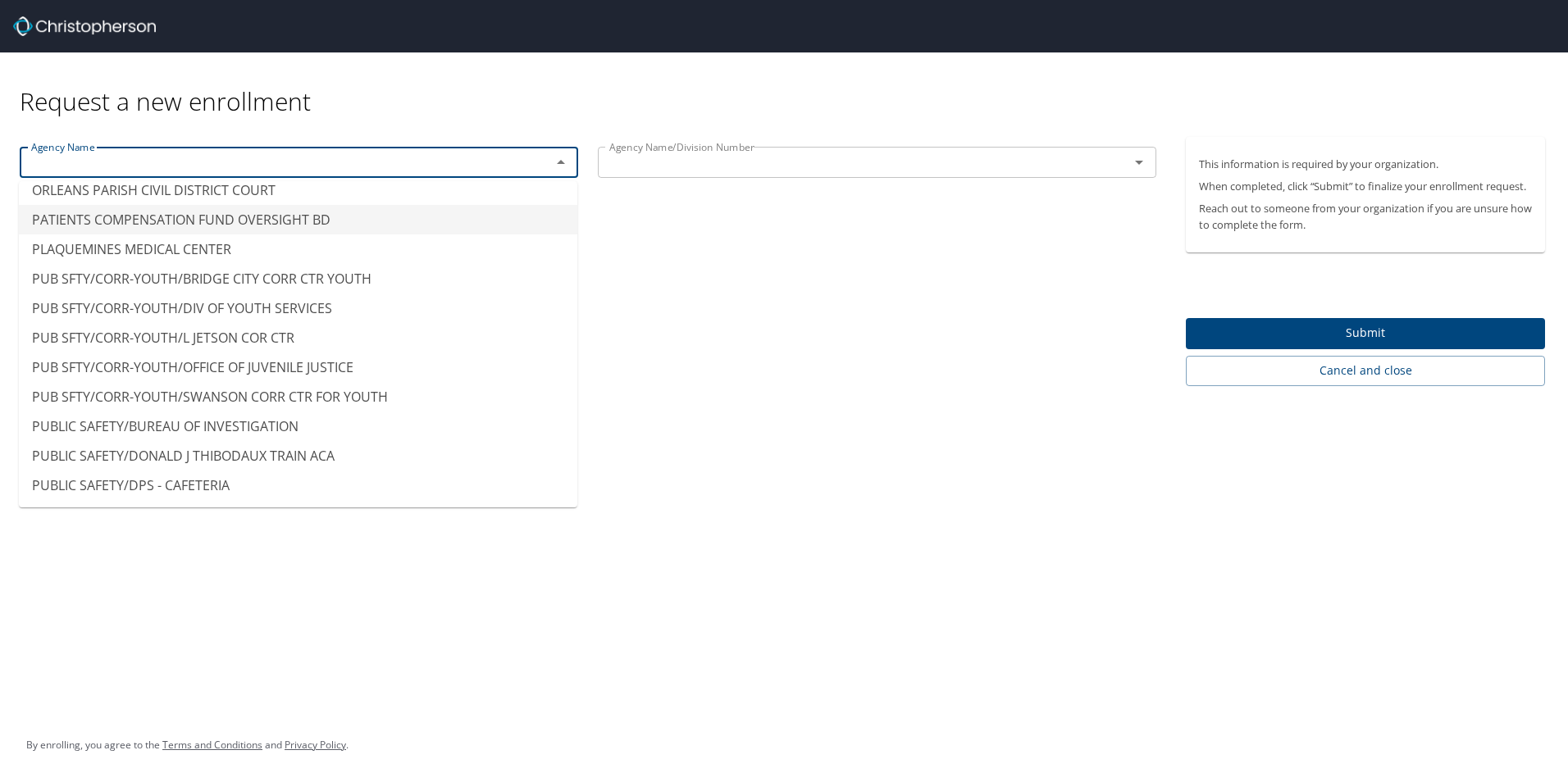 click on "PATIENTS COMPENSATION FUND OVERSIGHT BD" at bounding box center (298, 220) 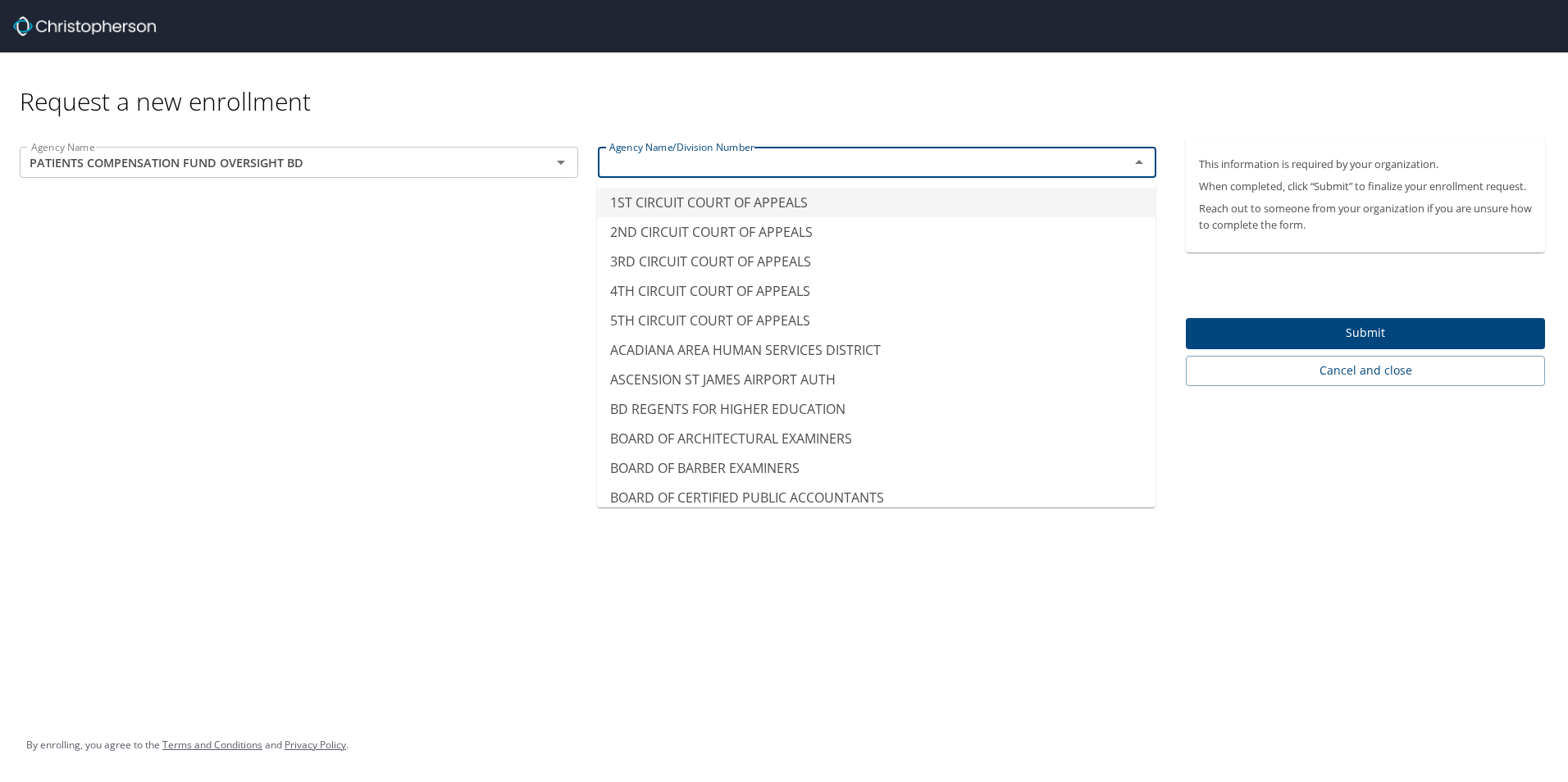 click at bounding box center (853, 162) 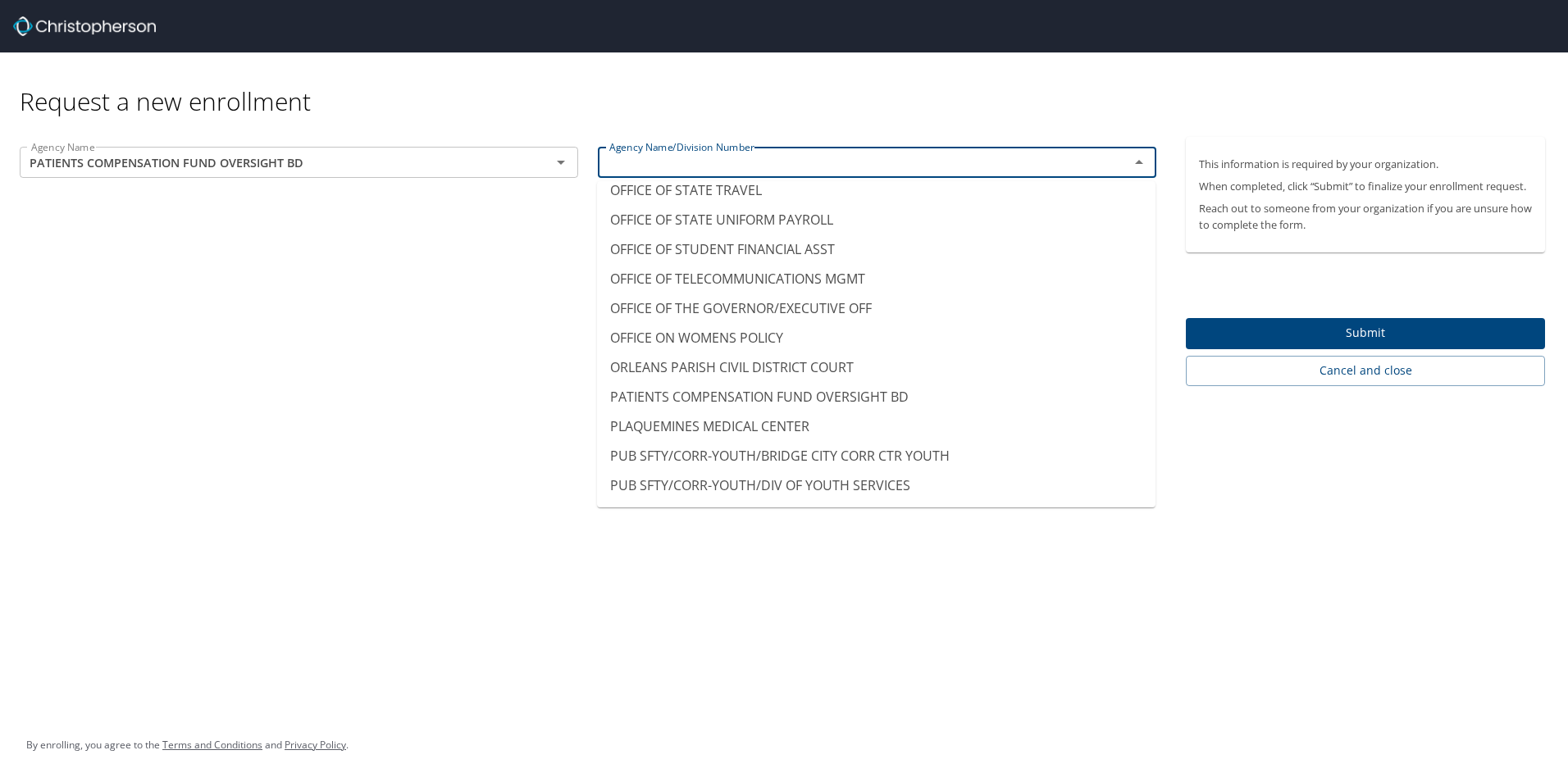 scroll, scrollTop: 10391, scrollLeft: 0, axis: vertical 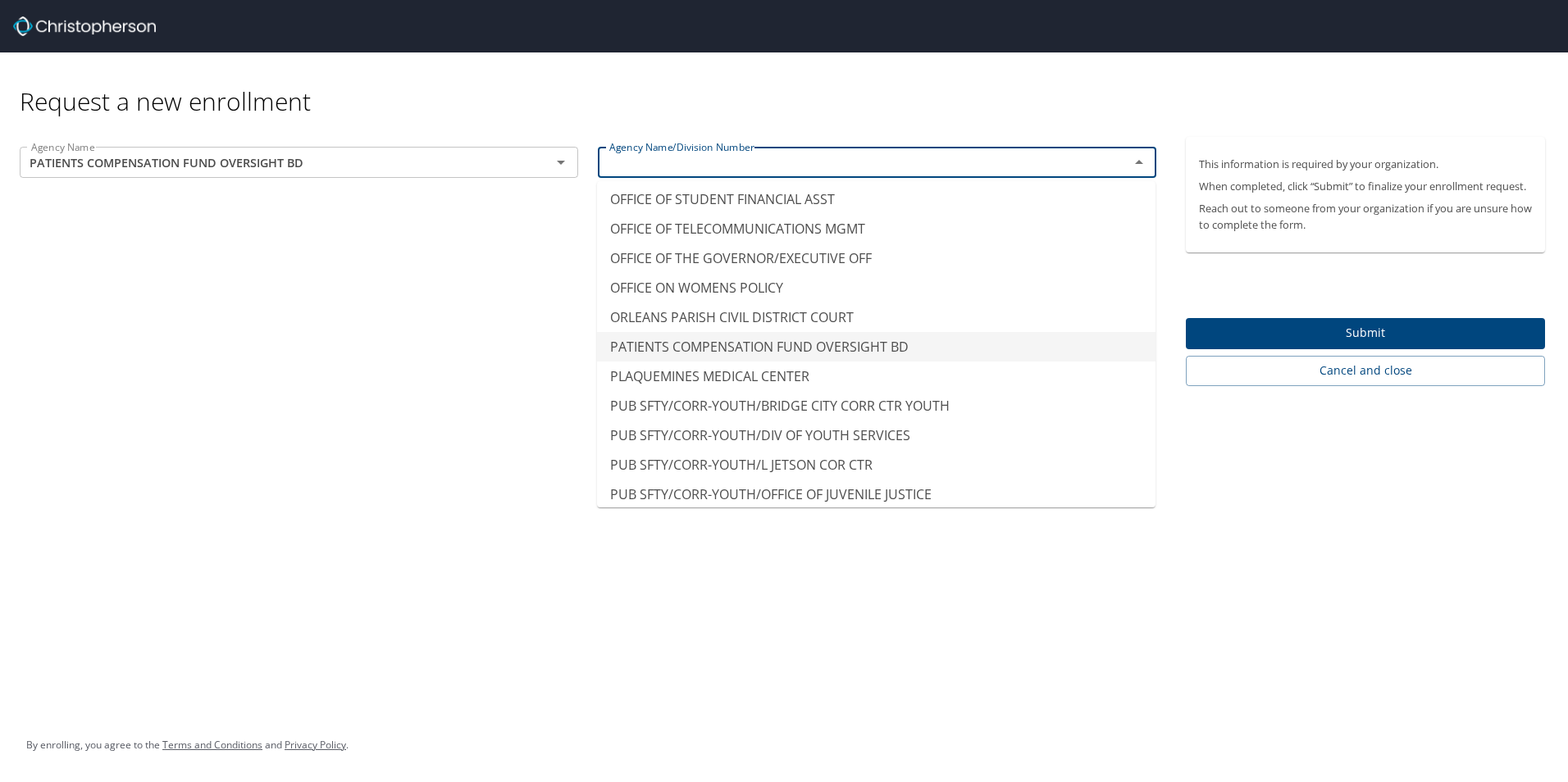 click on "PATIENTS COMPENSATION FUND OVERSIGHT BD" at bounding box center [876, 347] 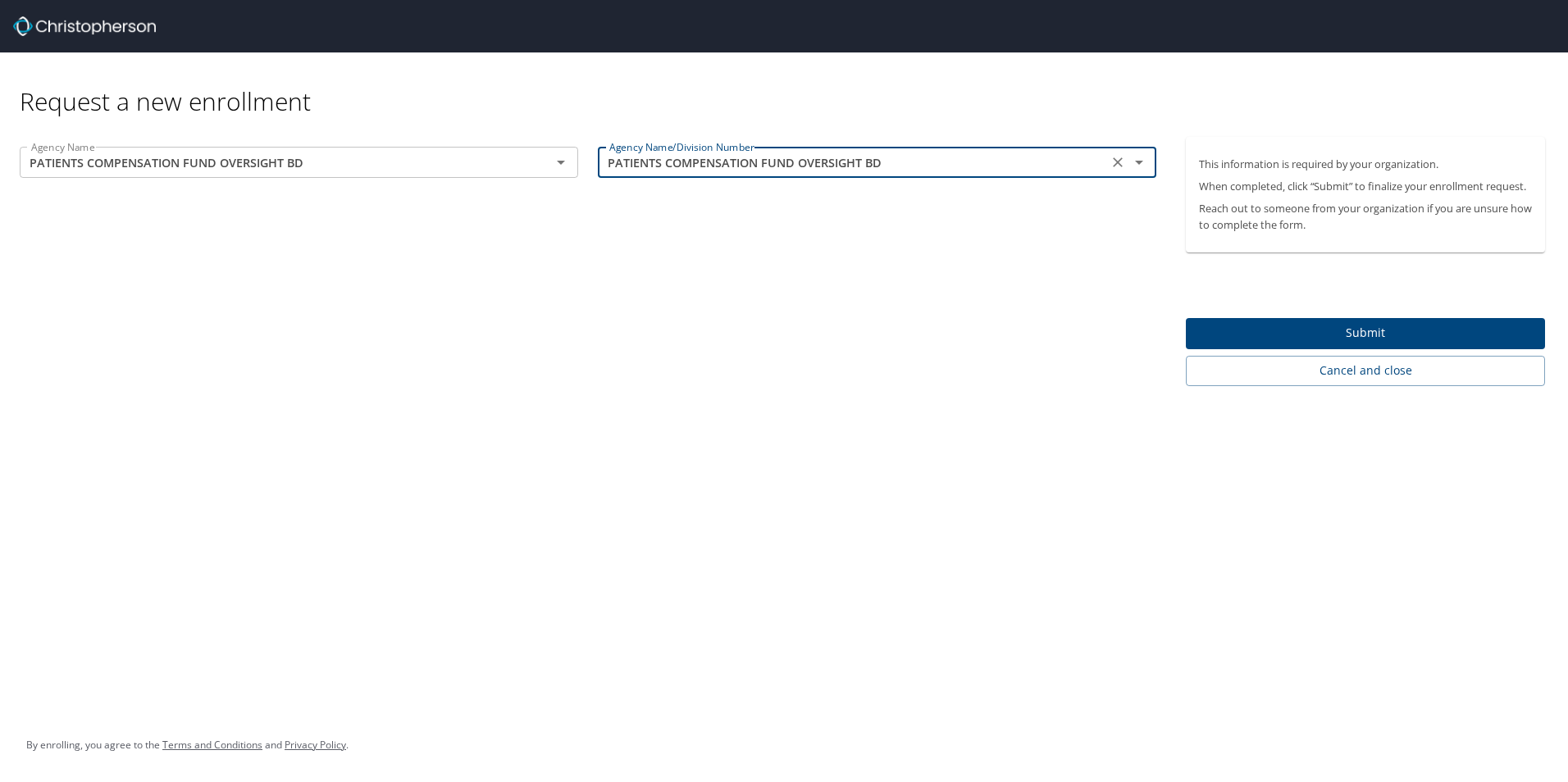 click on "Submit" at bounding box center (1365, 333) 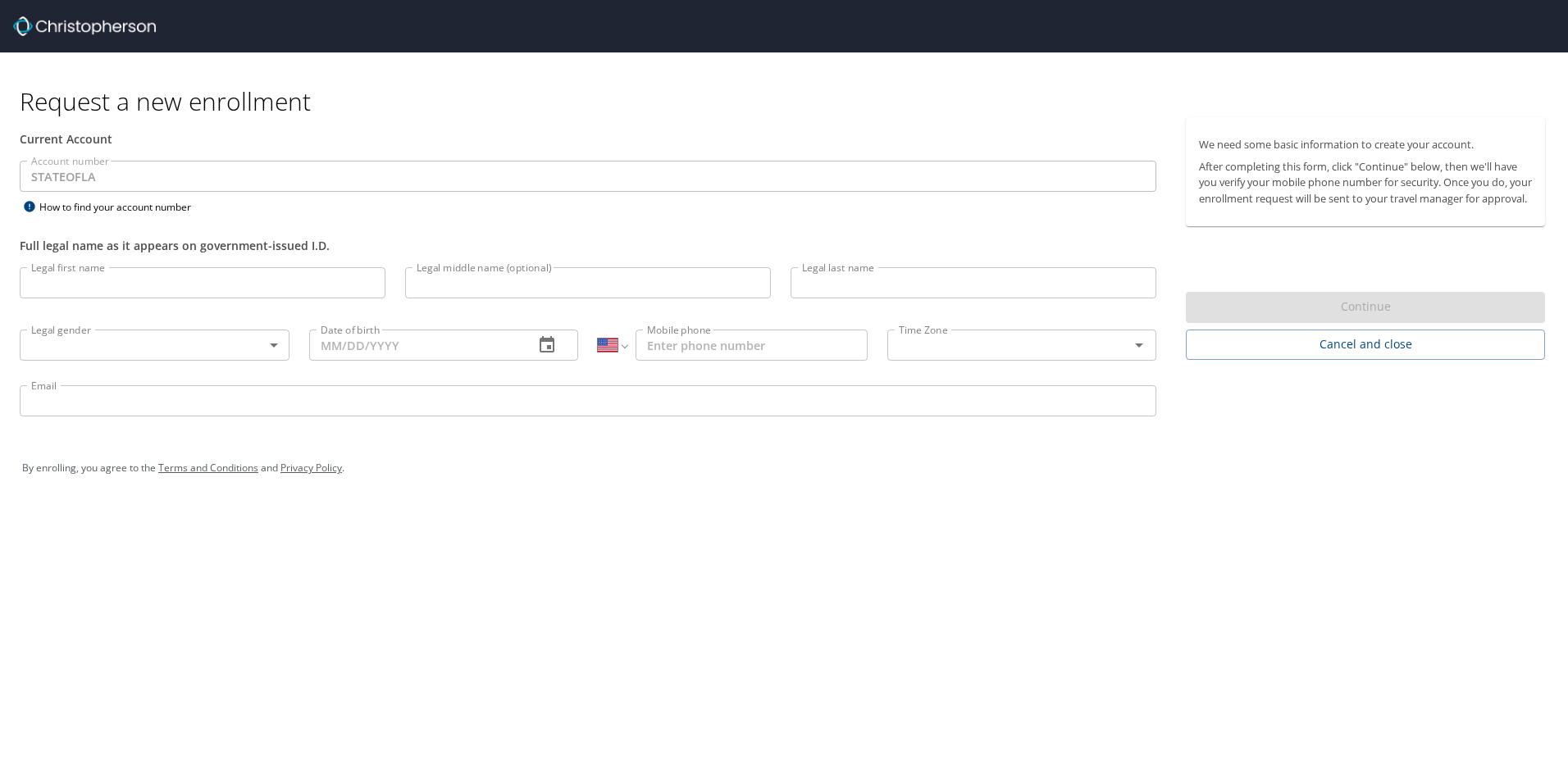 select on "US" 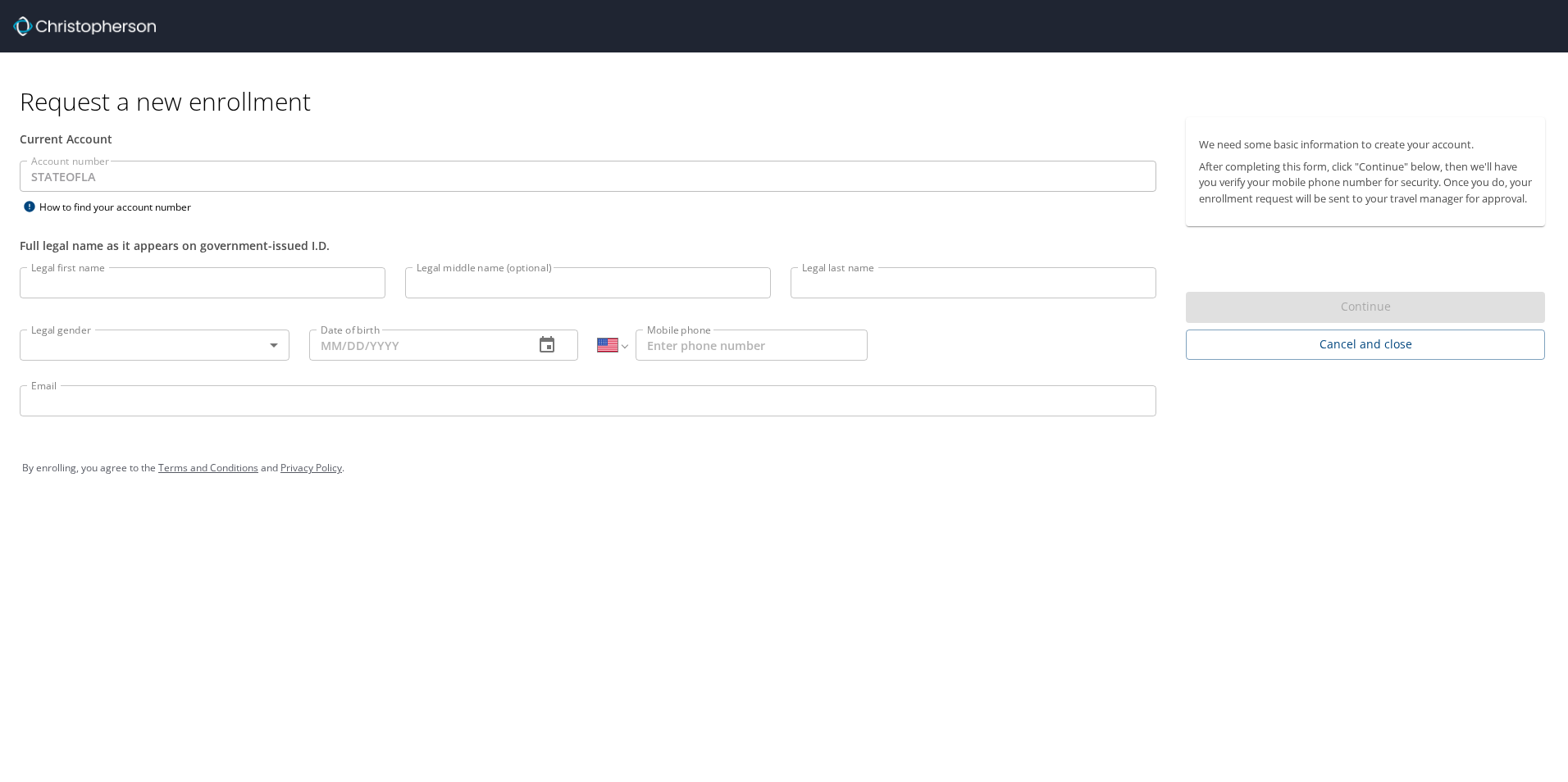 drag, startPoint x: 90, startPoint y: 21, endPoint x: 78, endPoint y: 26, distance: 13 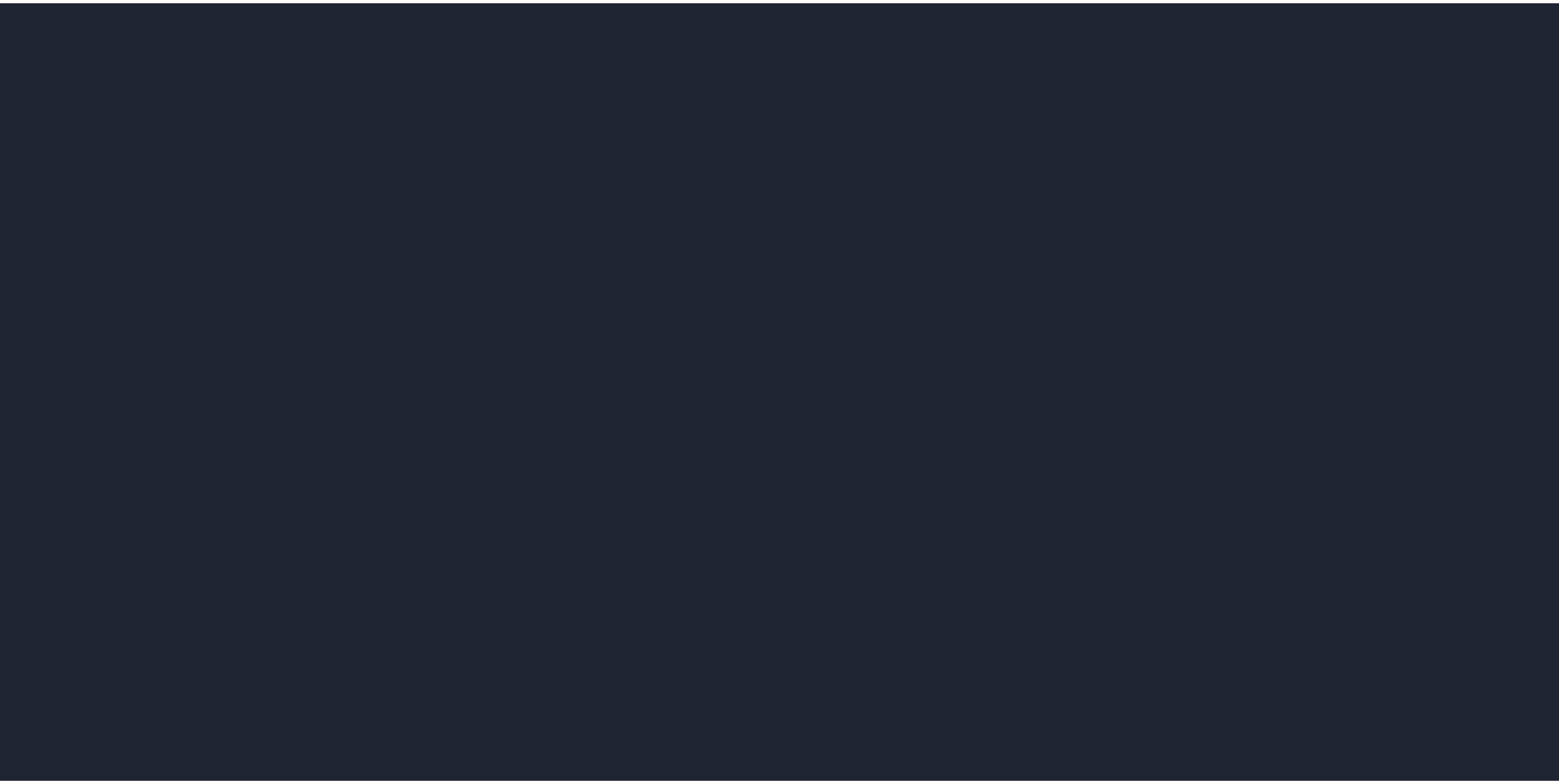 scroll, scrollTop: 0, scrollLeft: 0, axis: both 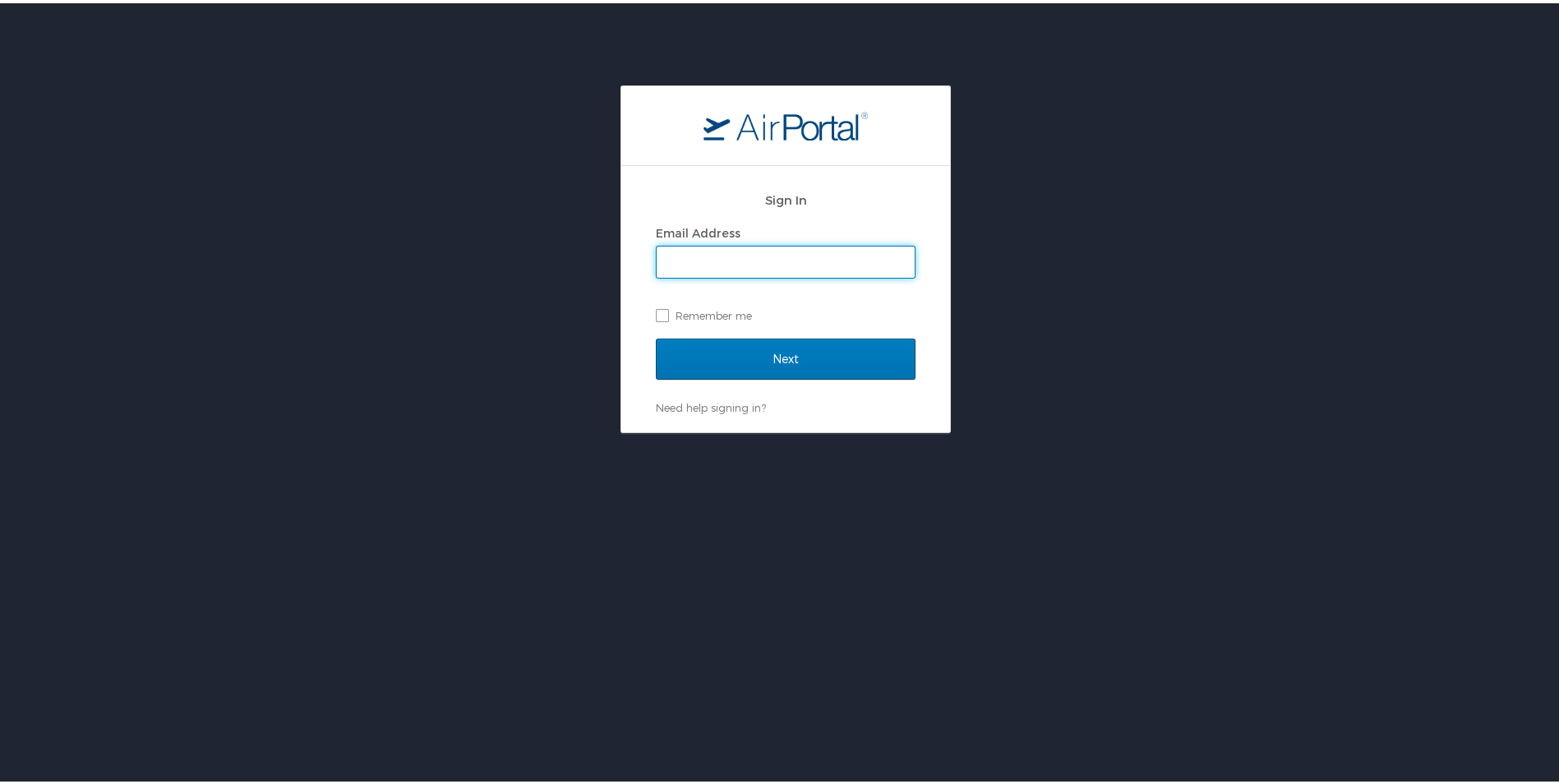 click on "Email Address" at bounding box center (786, 259) 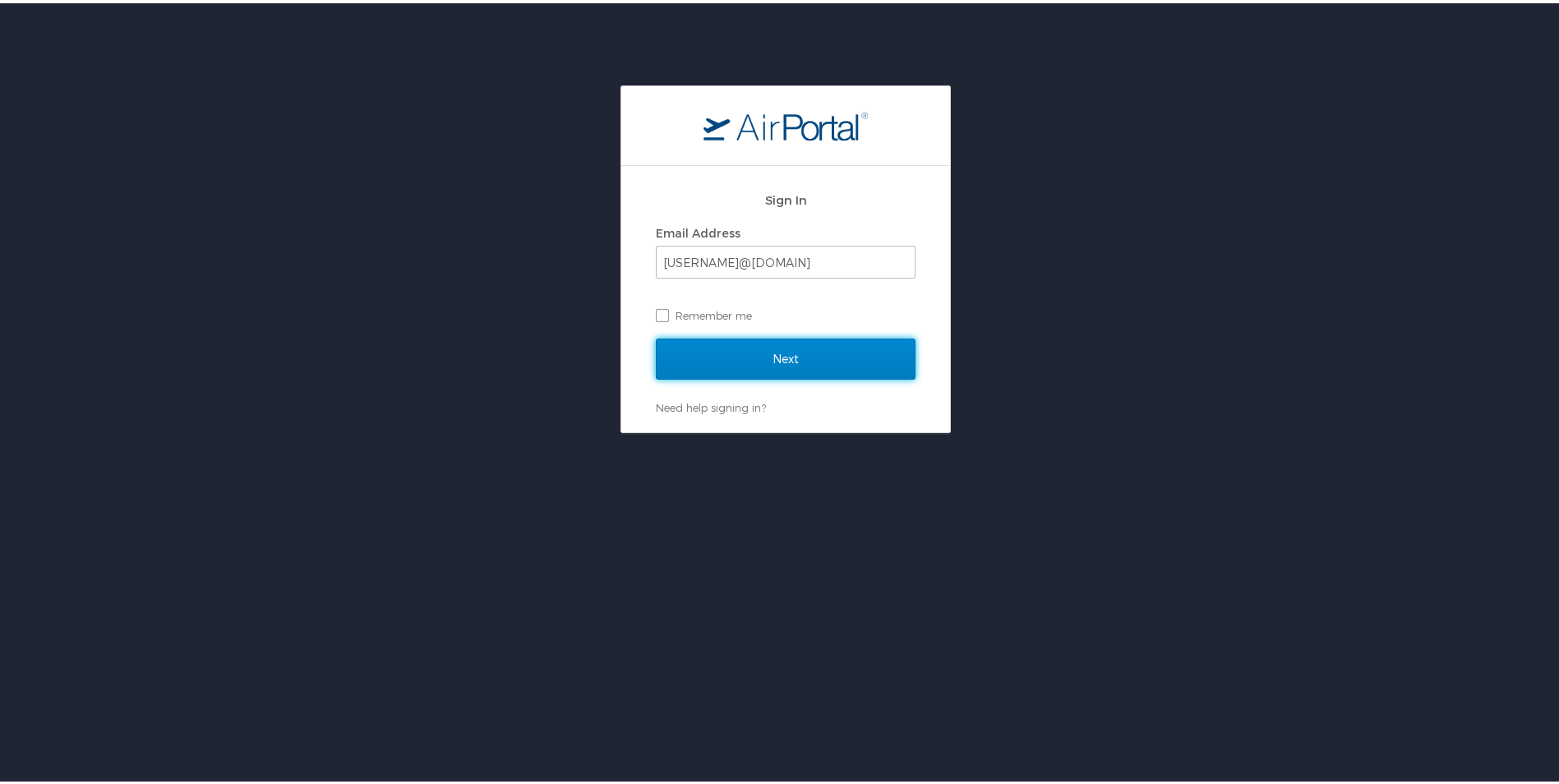 click on "Next" at bounding box center (786, 356) 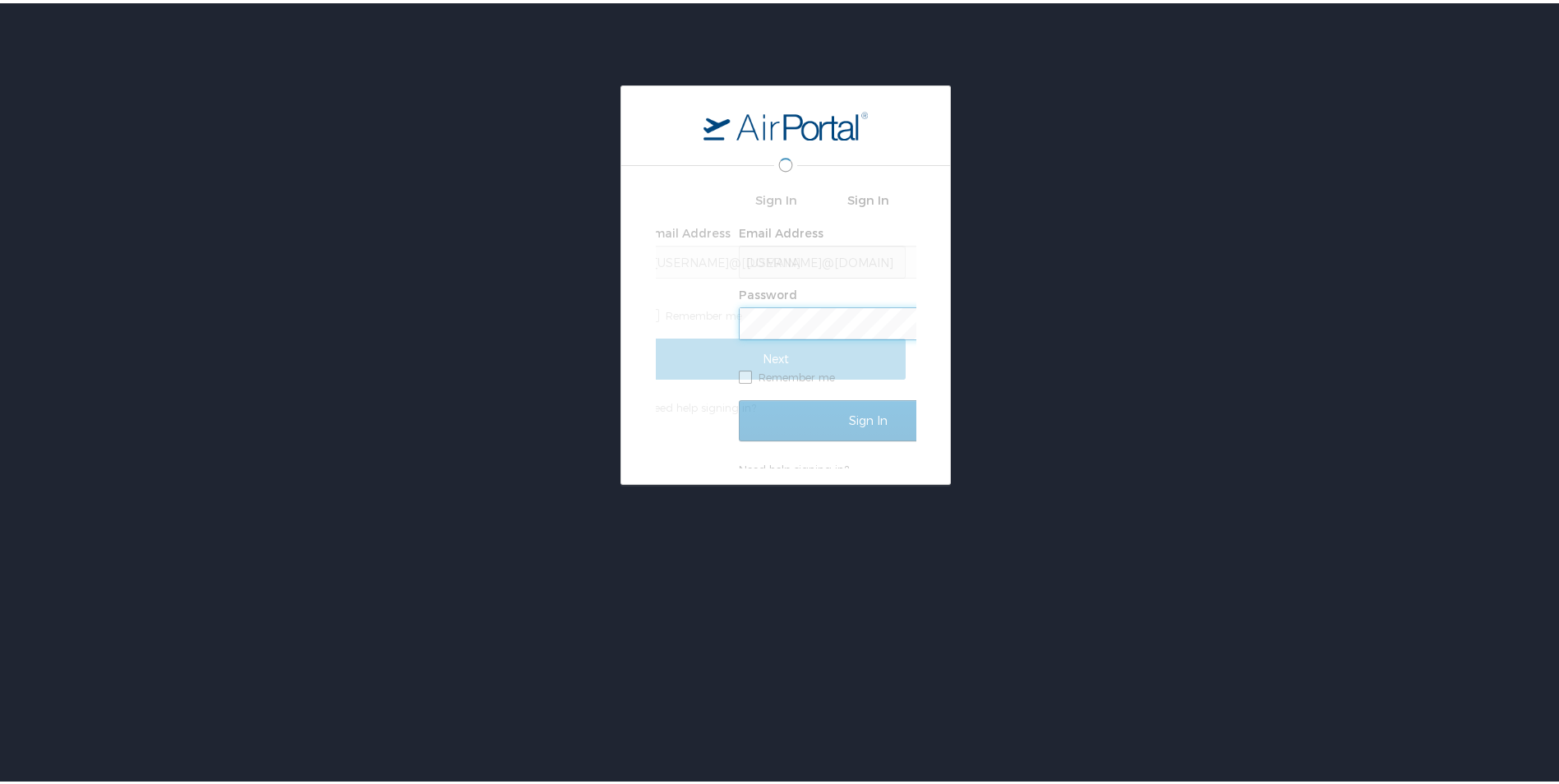 scroll, scrollTop: 0, scrollLeft: 0, axis: both 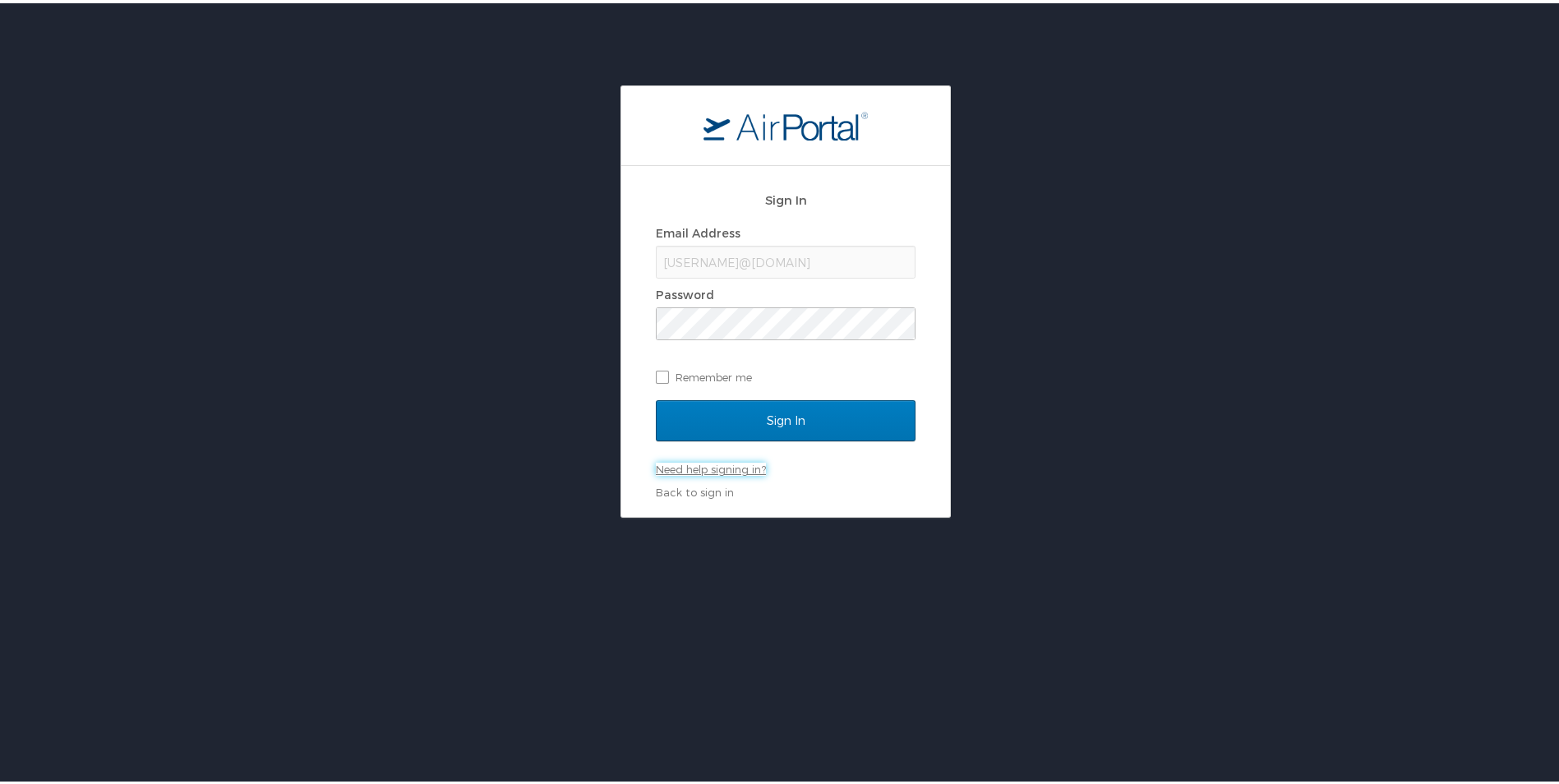 click on "Need help signing in?" at bounding box center [711, 466] 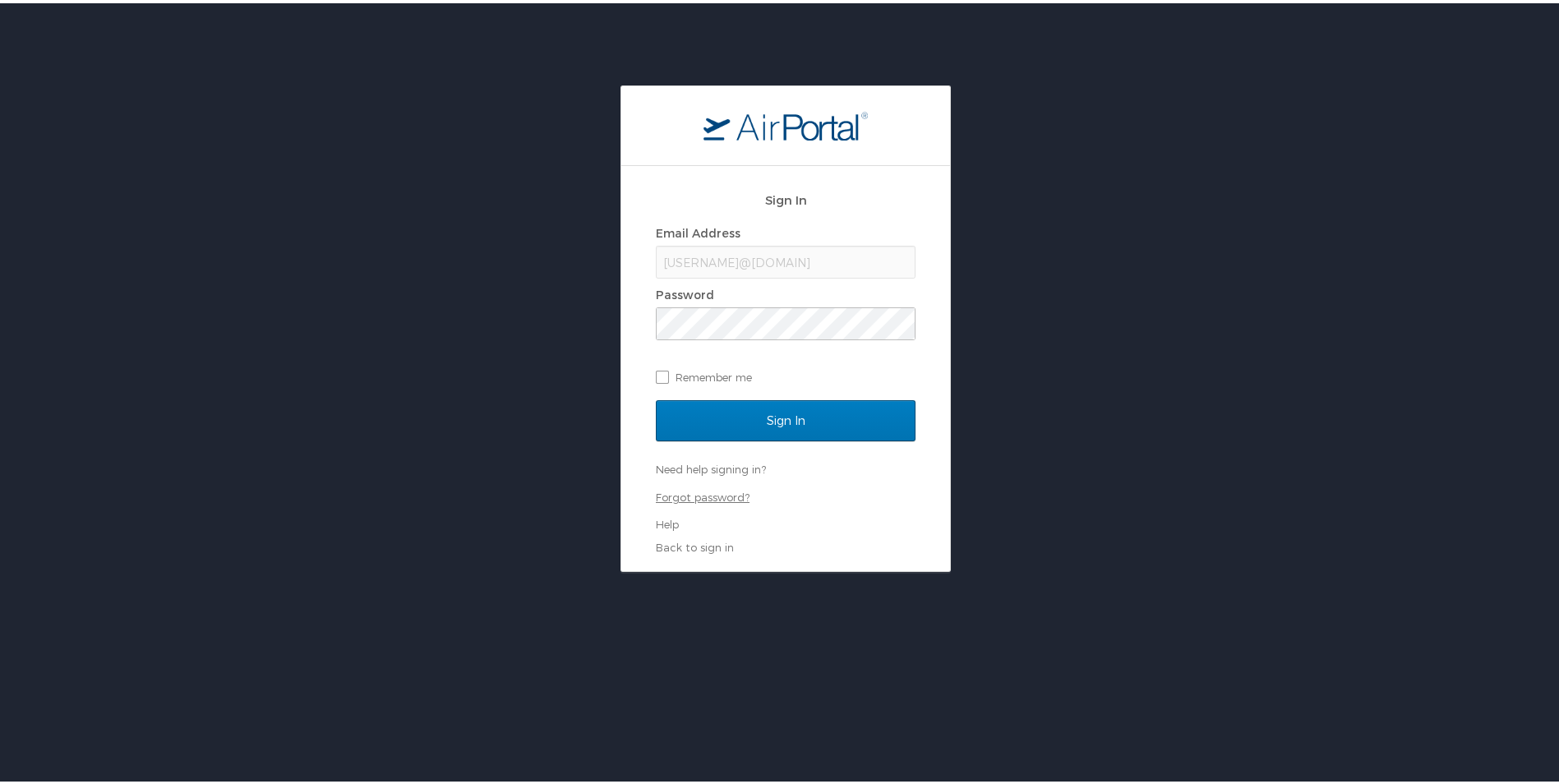 click on "Forgot password?" at bounding box center (703, 494) 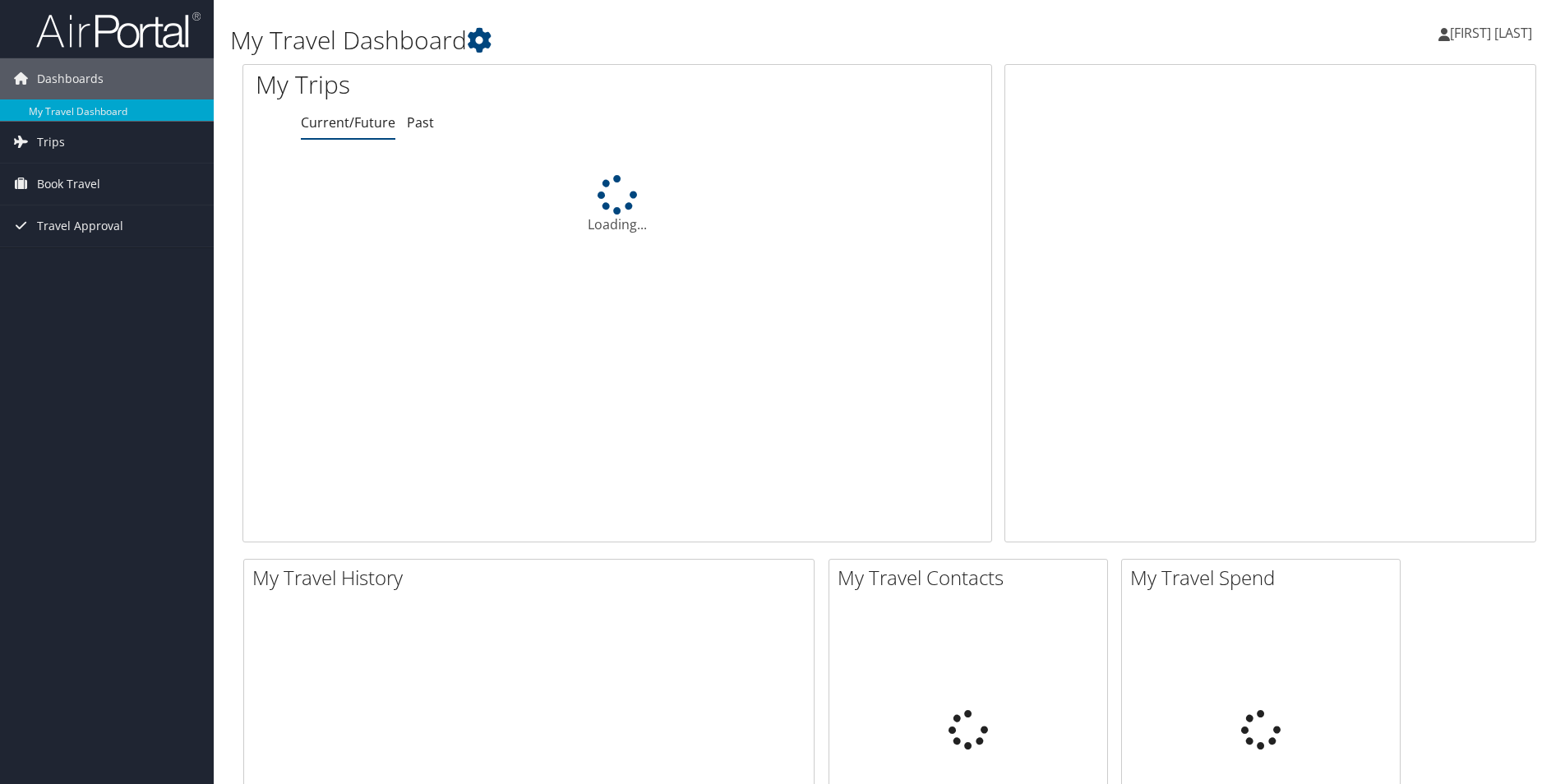scroll, scrollTop: 0, scrollLeft: 0, axis: both 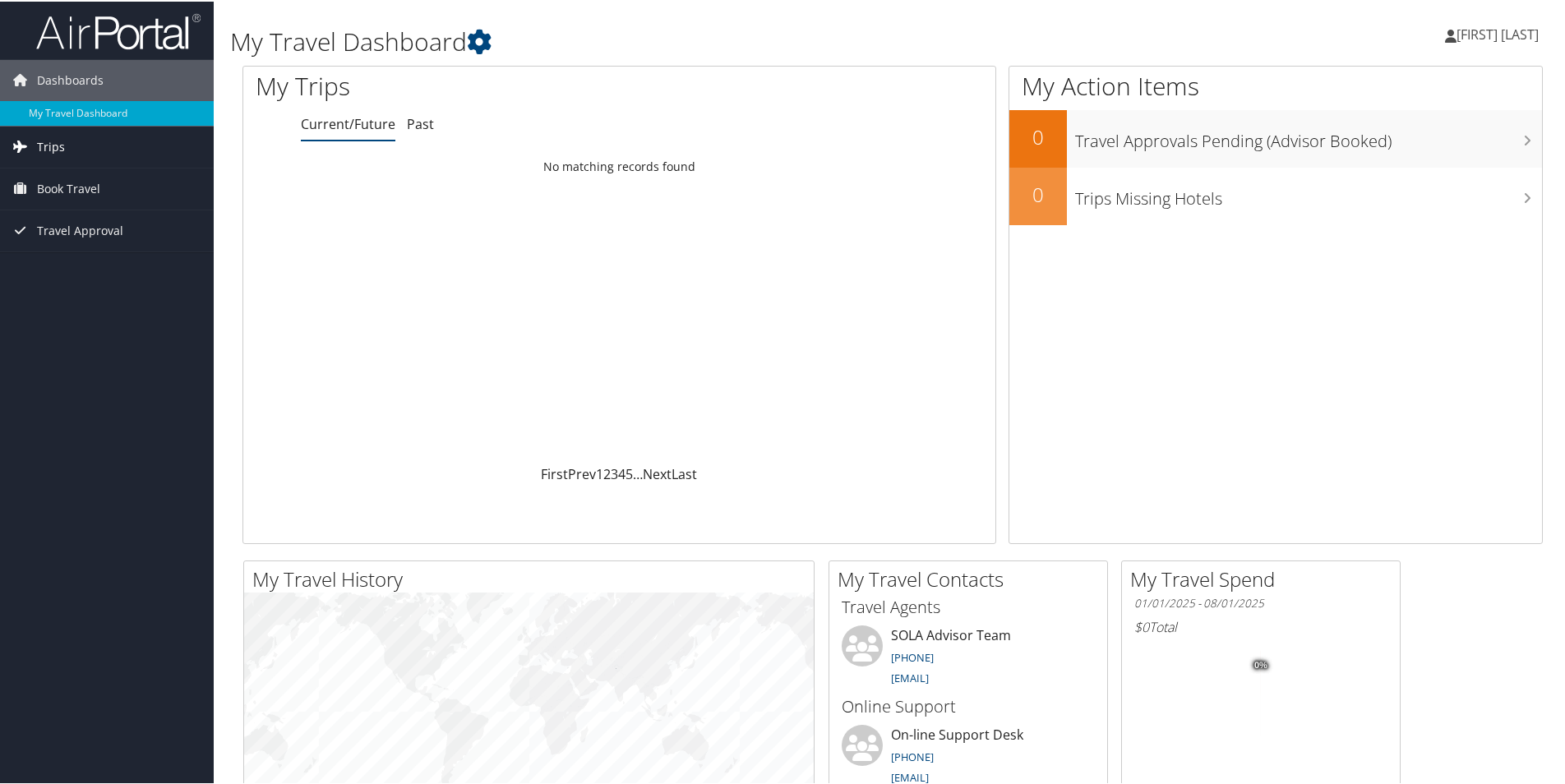 click on "Trips" at bounding box center (51, 145) 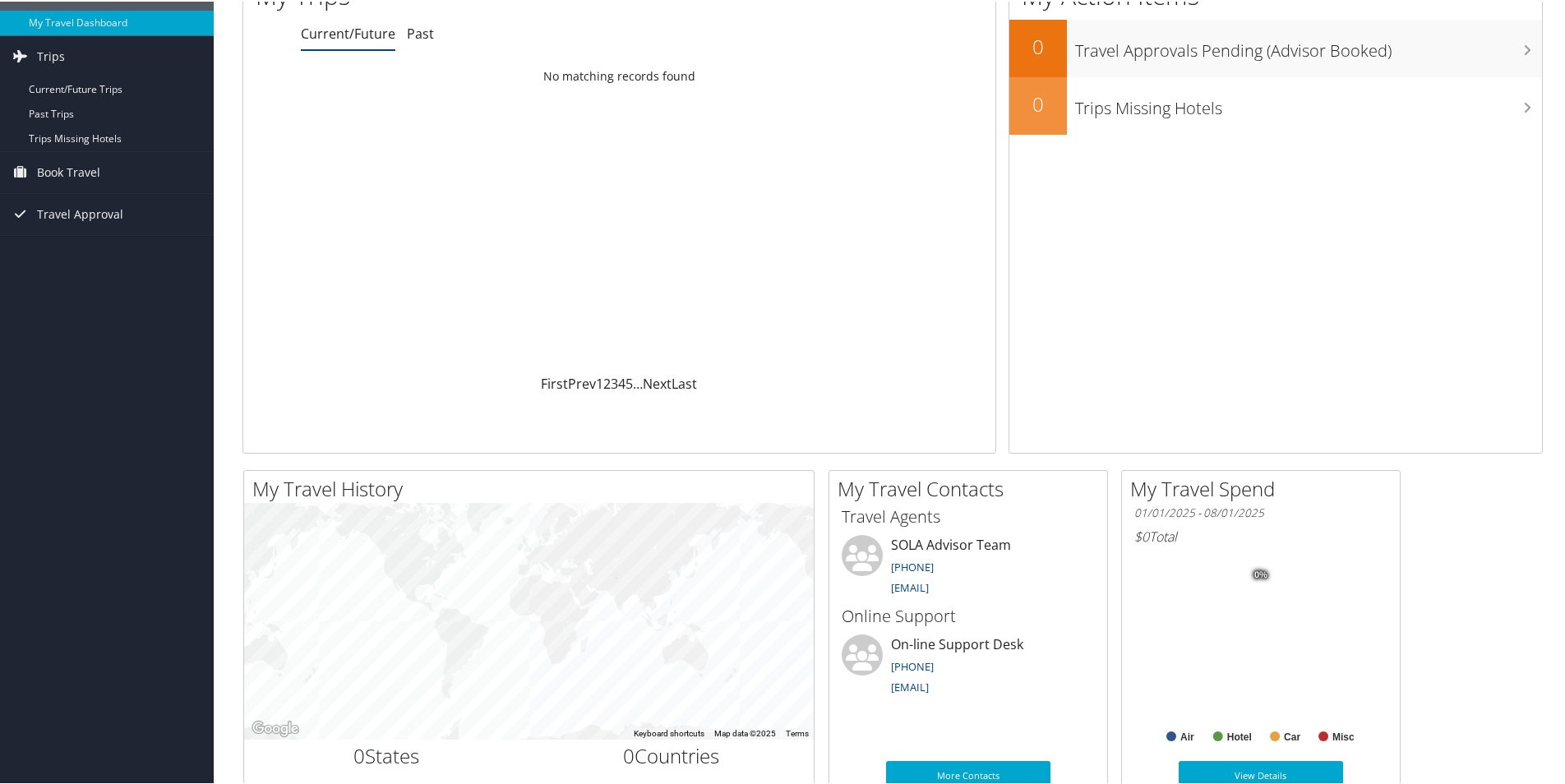 scroll, scrollTop: 0, scrollLeft: 0, axis: both 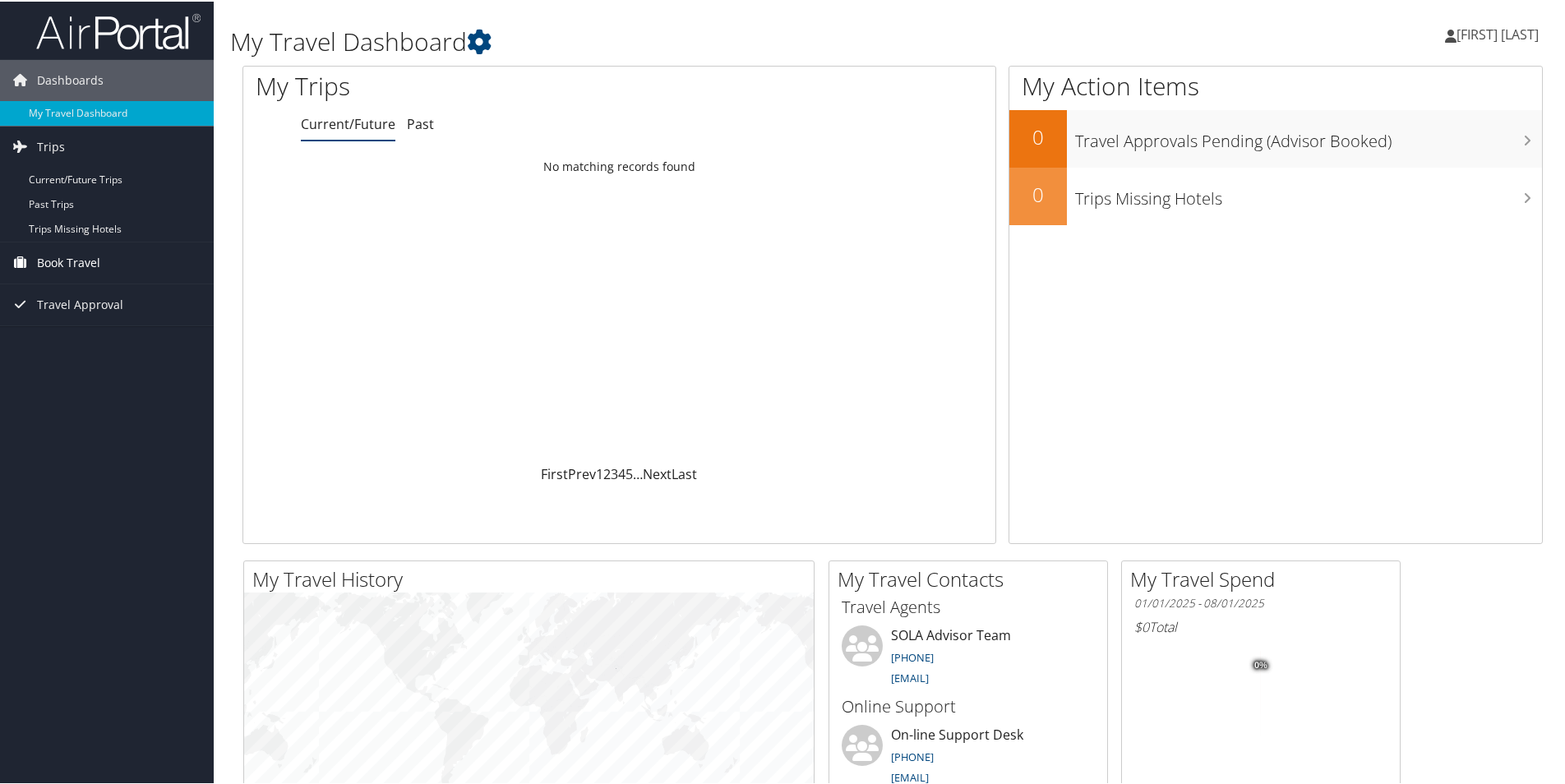 click on "Book Travel" at bounding box center [68, 261] 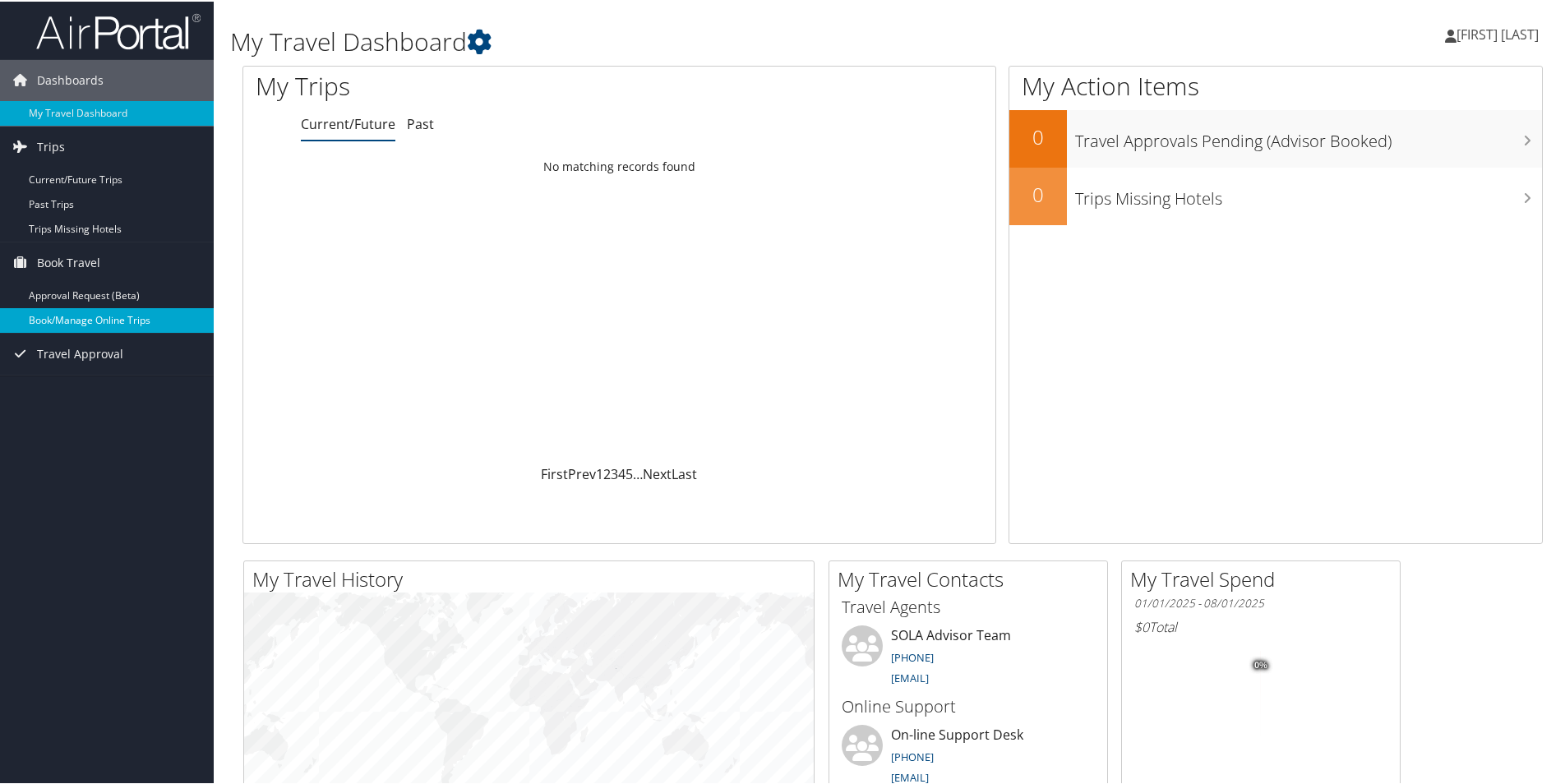click on "Book/Manage Online Trips" at bounding box center (107, 319) 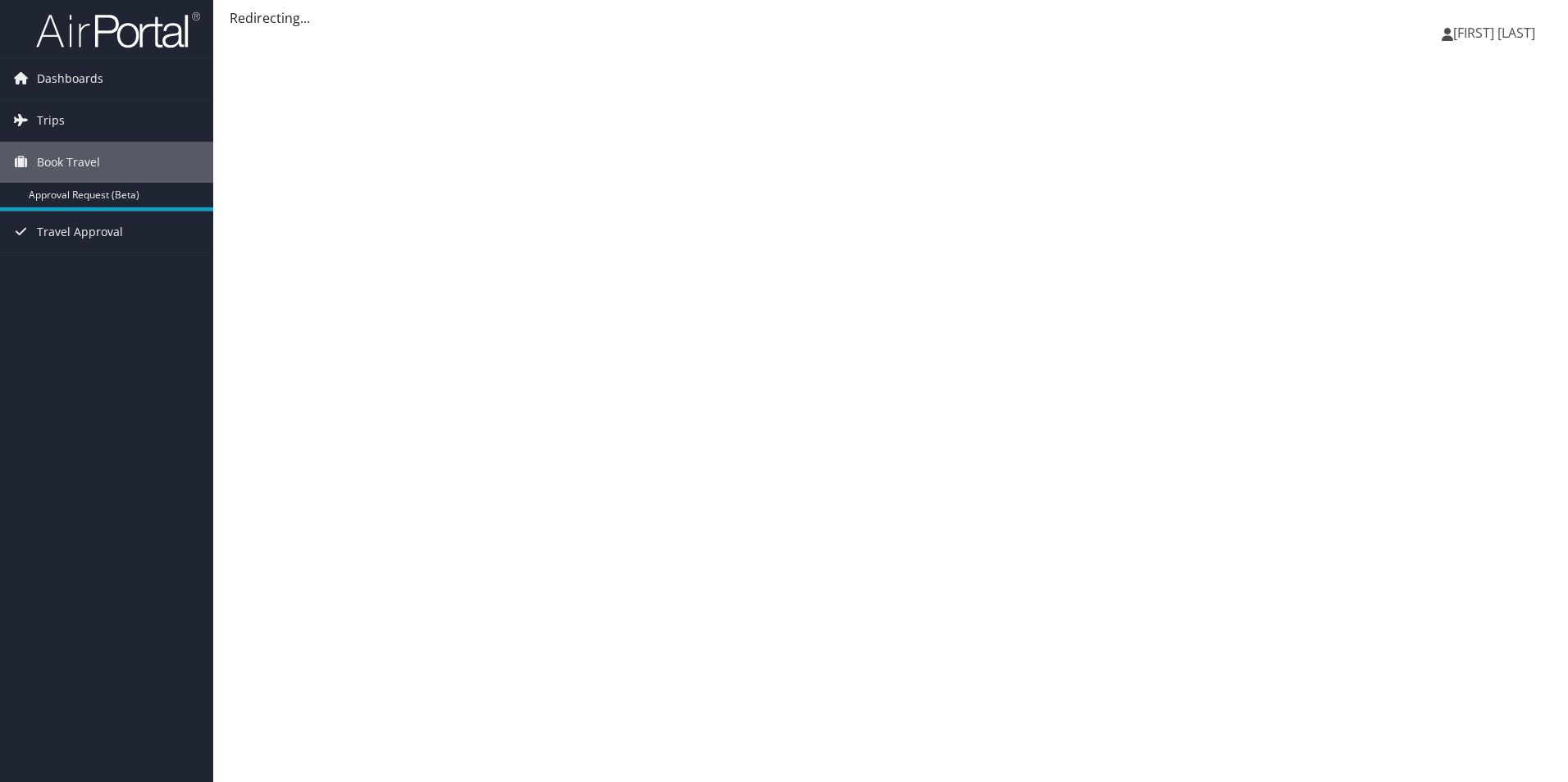 scroll, scrollTop: 0, scrollLeft: 0, axis: both 